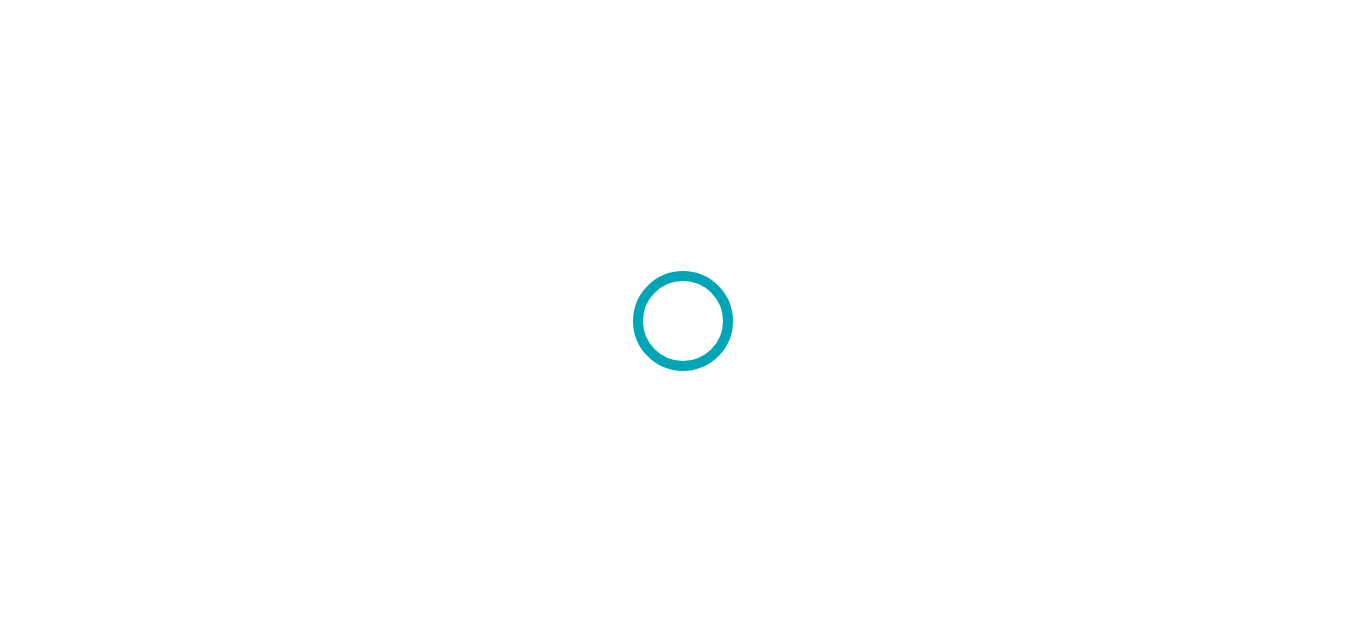 scroll, scrollTop: 0, scrollLeft: 0, axis: both 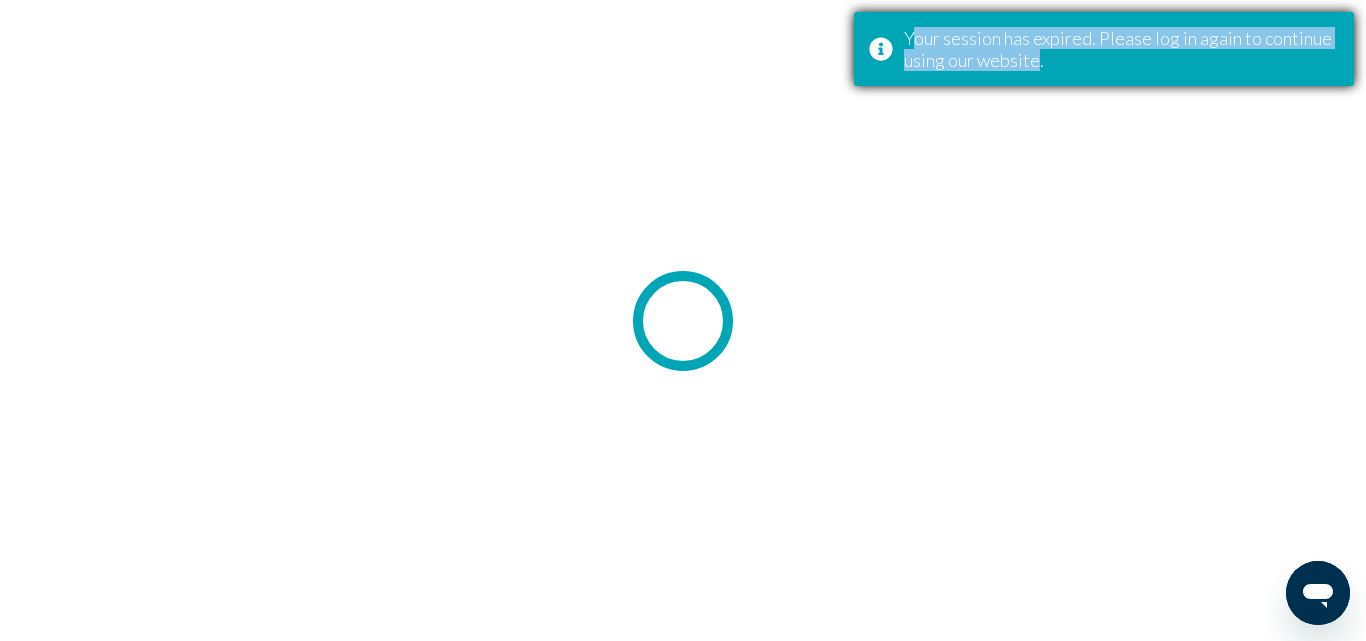 drag, startPoint x: 906, startPoint y: 33, endPoint x: 1031, endPoint y: 77, distance: 132.51793 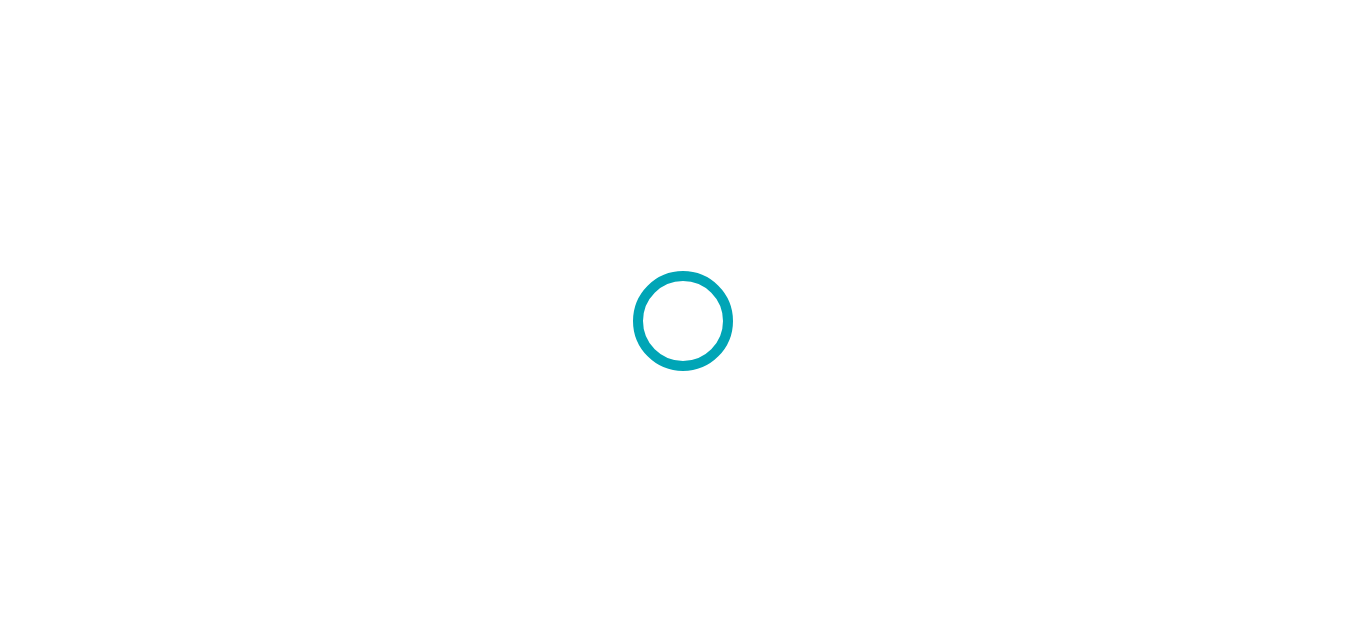 scroll, scrollTop: 0, scrollLeft: 0, axis: both 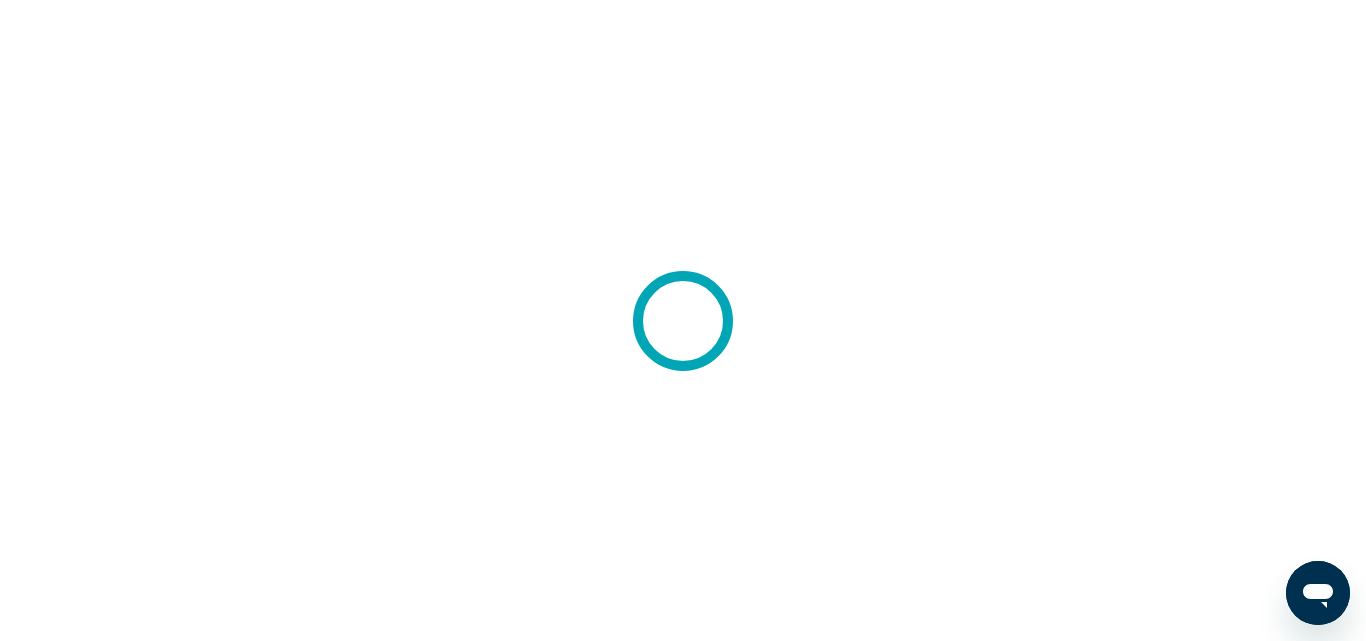 click at bounding box center [683, 320] 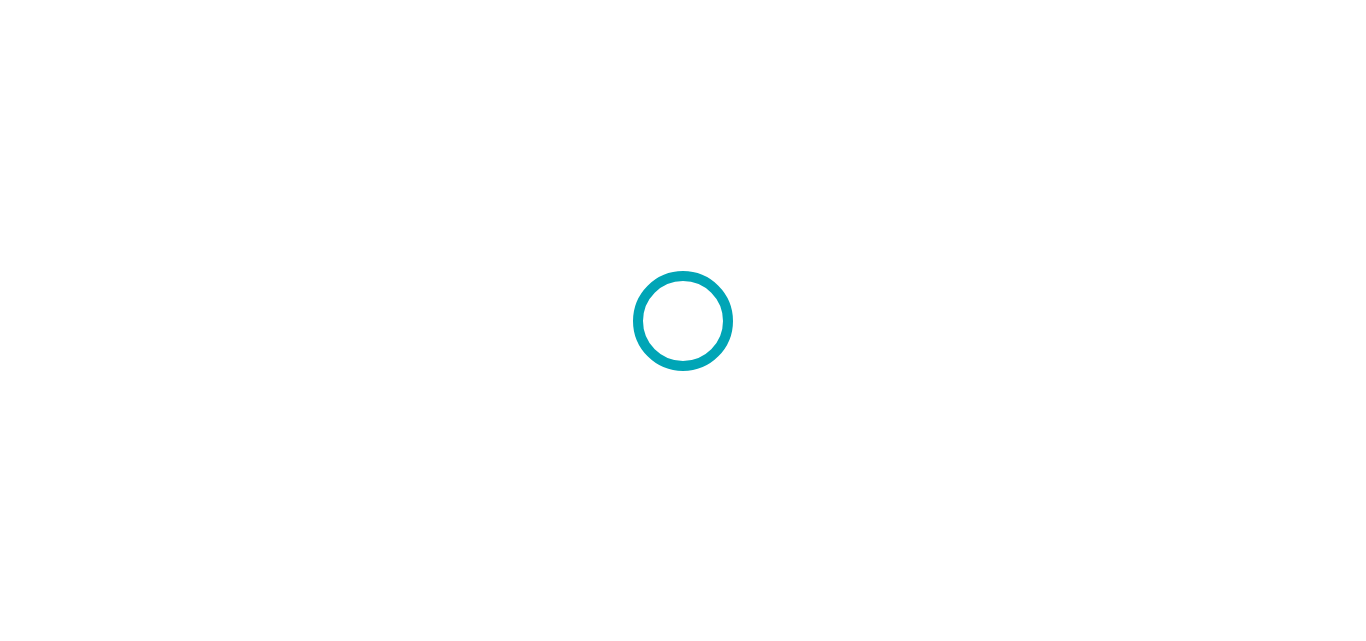 scroll, scrollTop: 0, scrollLeft: 0, axis: both 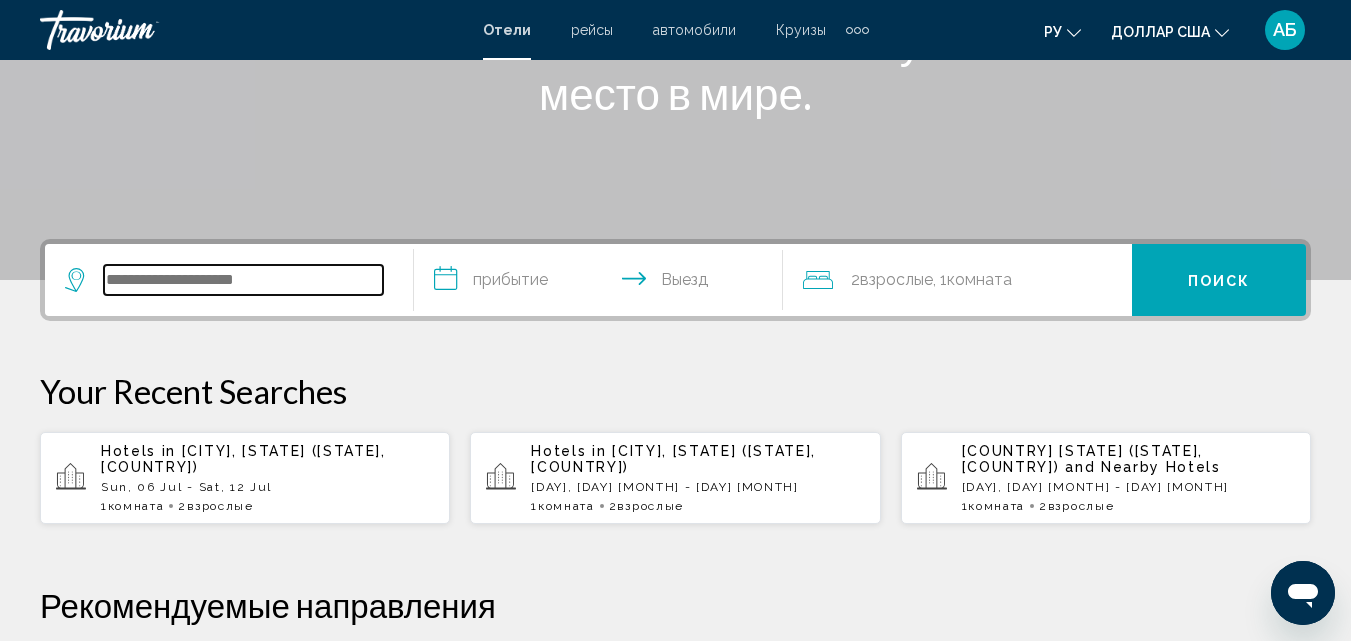 click at bounding box center (243, 280) 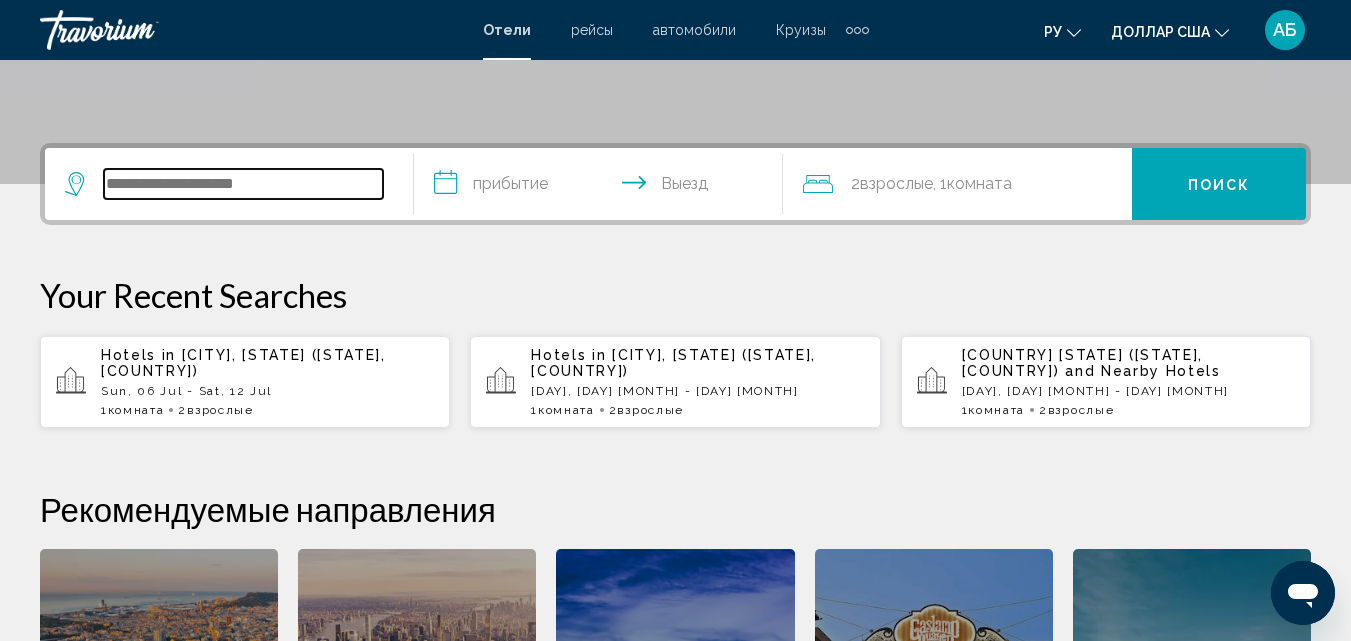 scroll, scrollTop: 494, scrollLeft: 0, axis: vertical 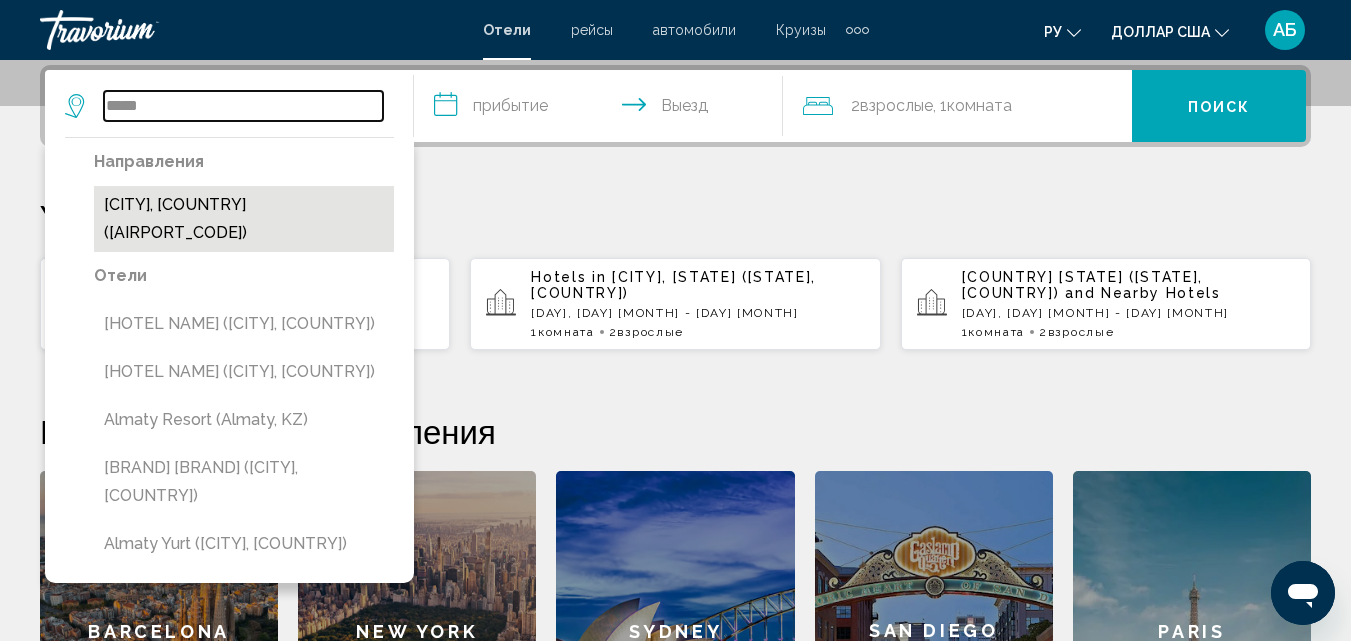 type on "*****" 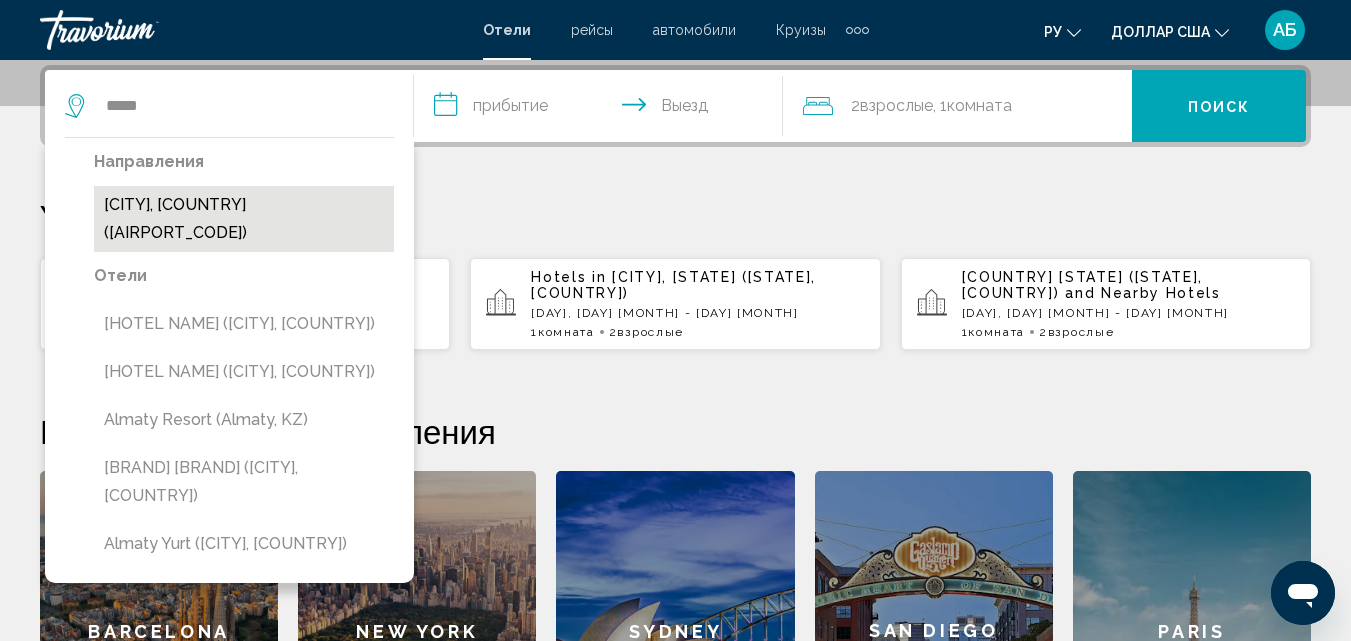click on "[CITY], [COUNTRY] ([AIRPORT_CODE])" at bounding box center (244, 219) 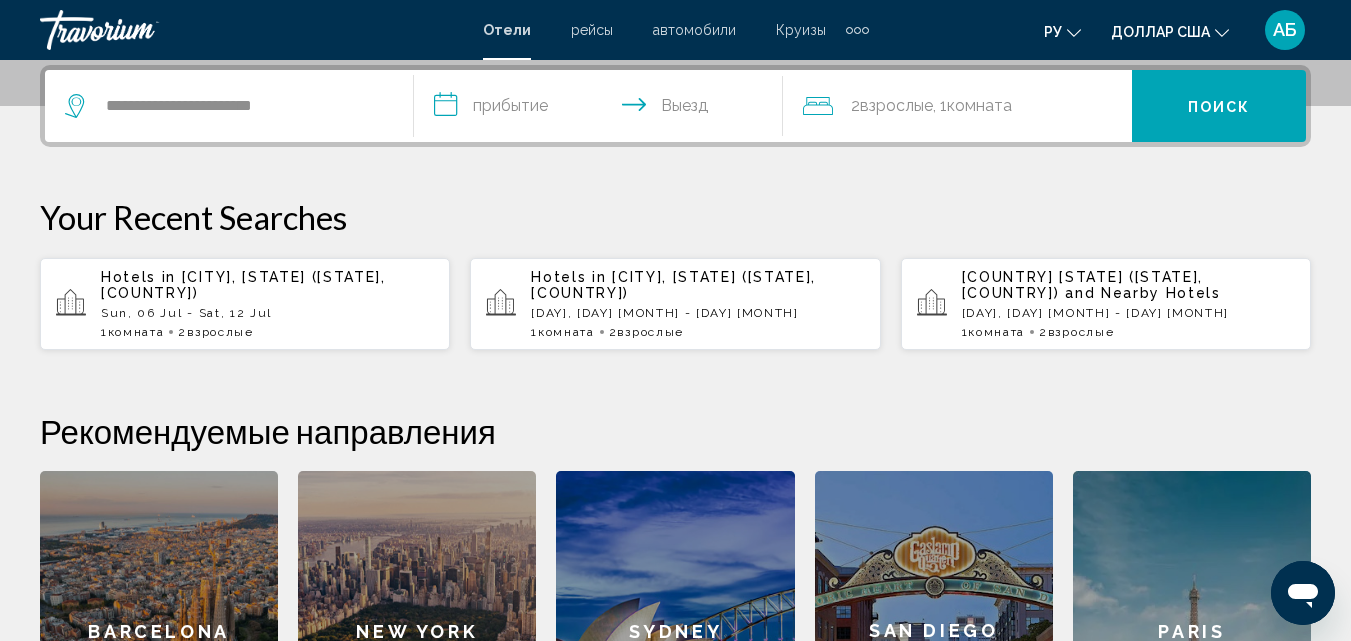 click on "**********" at bounding box center (602, 109) 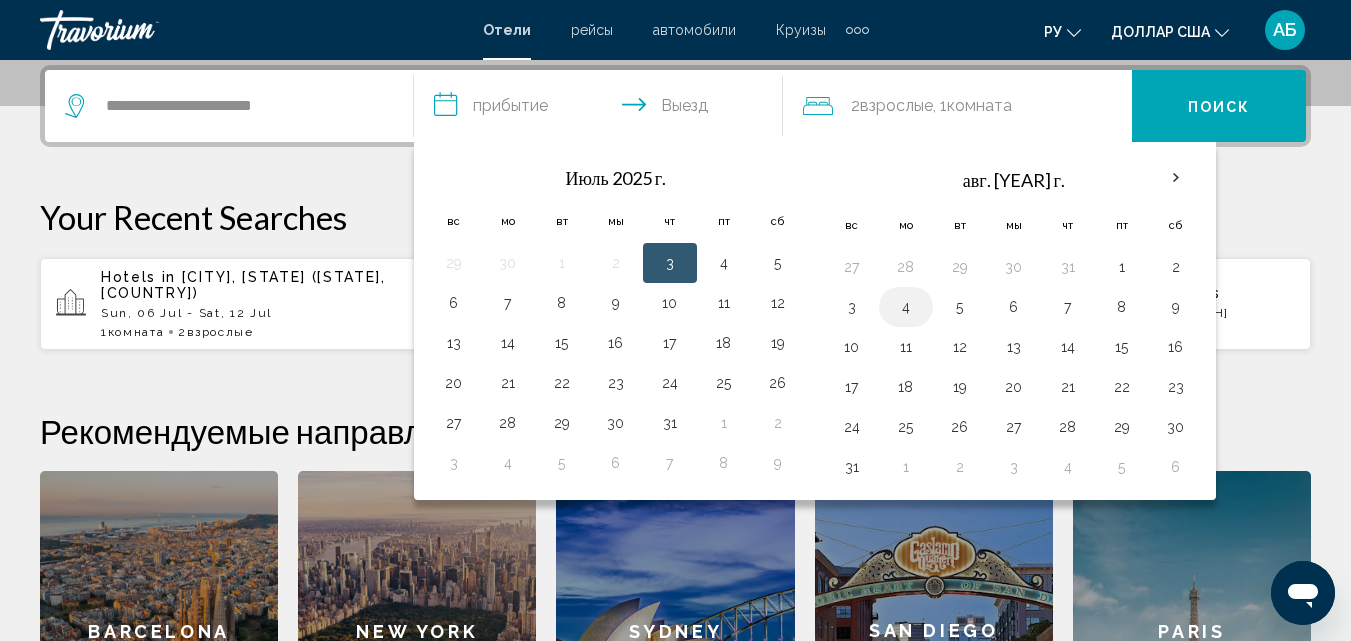 click on "4" at bounding box center [906, 307] 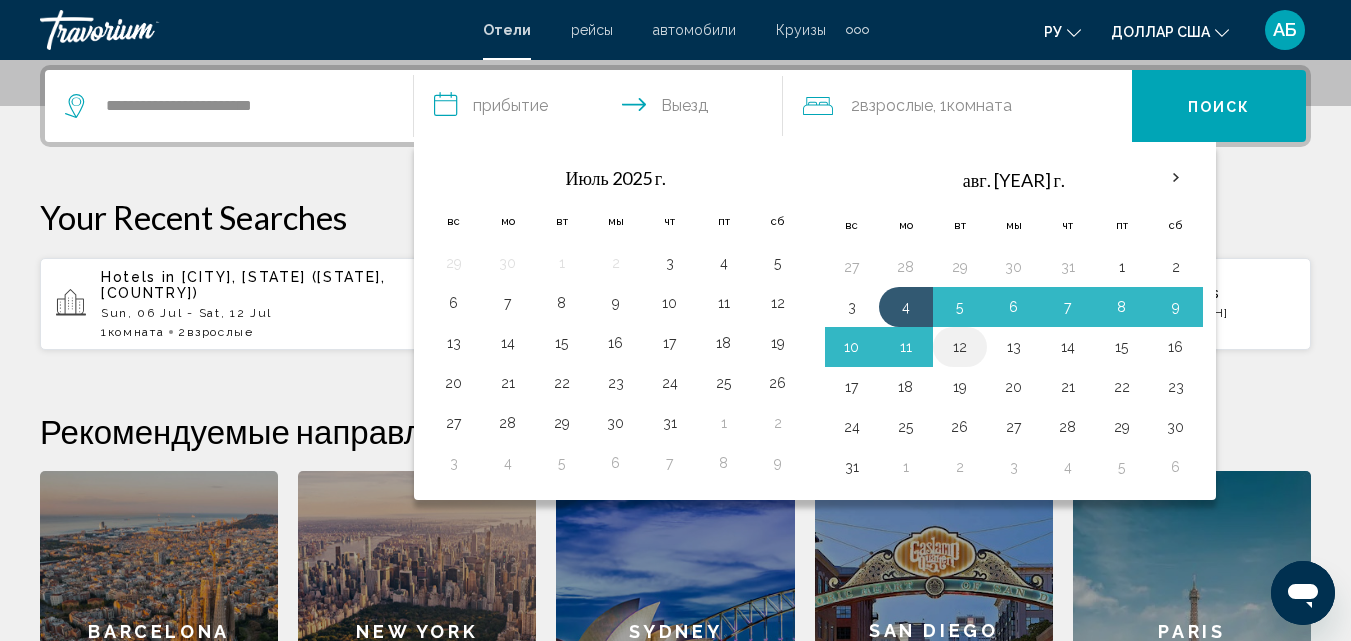 click on "12" at bounding box center (960, 347) 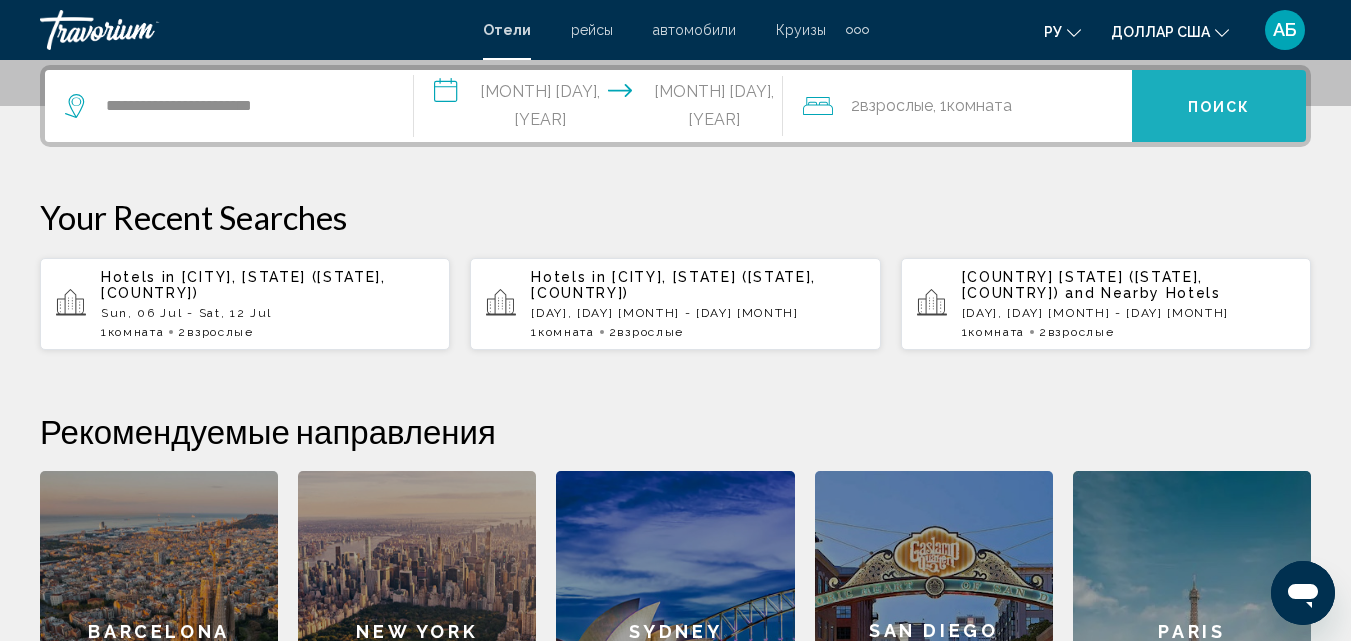 click on "Поиск" at bounding box center (1219, 107) 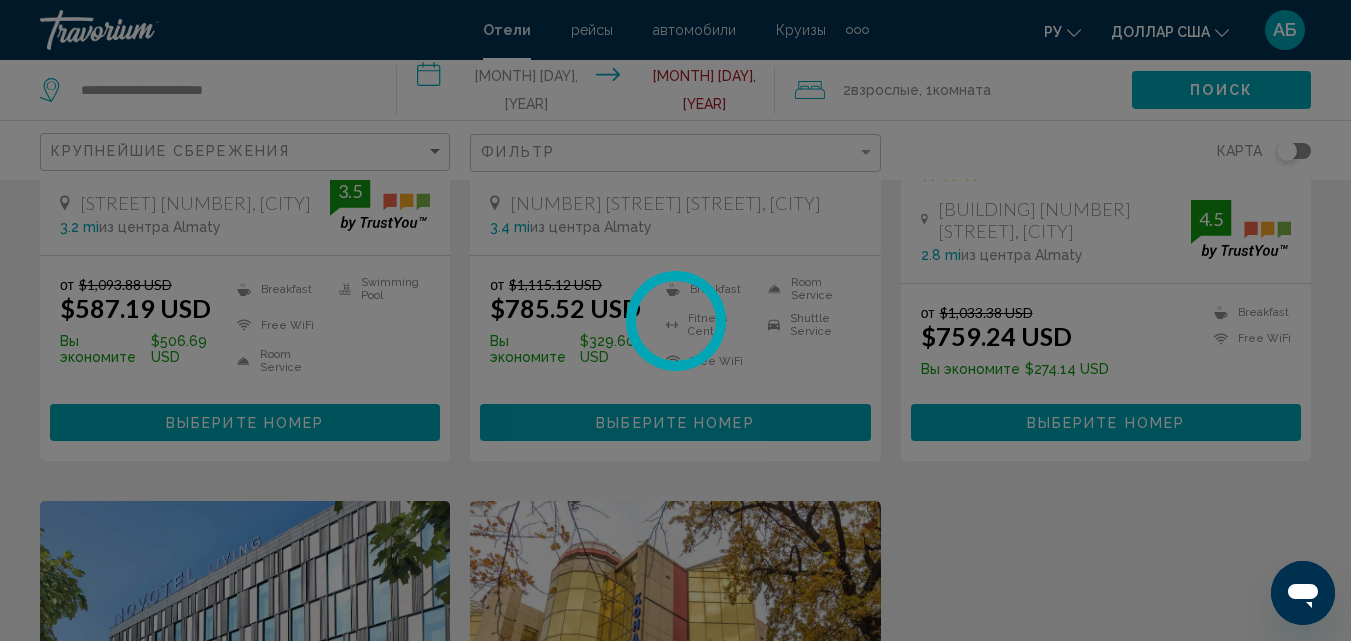 scroll, scrollTop: 0, scrollLeft: 0, axis: both 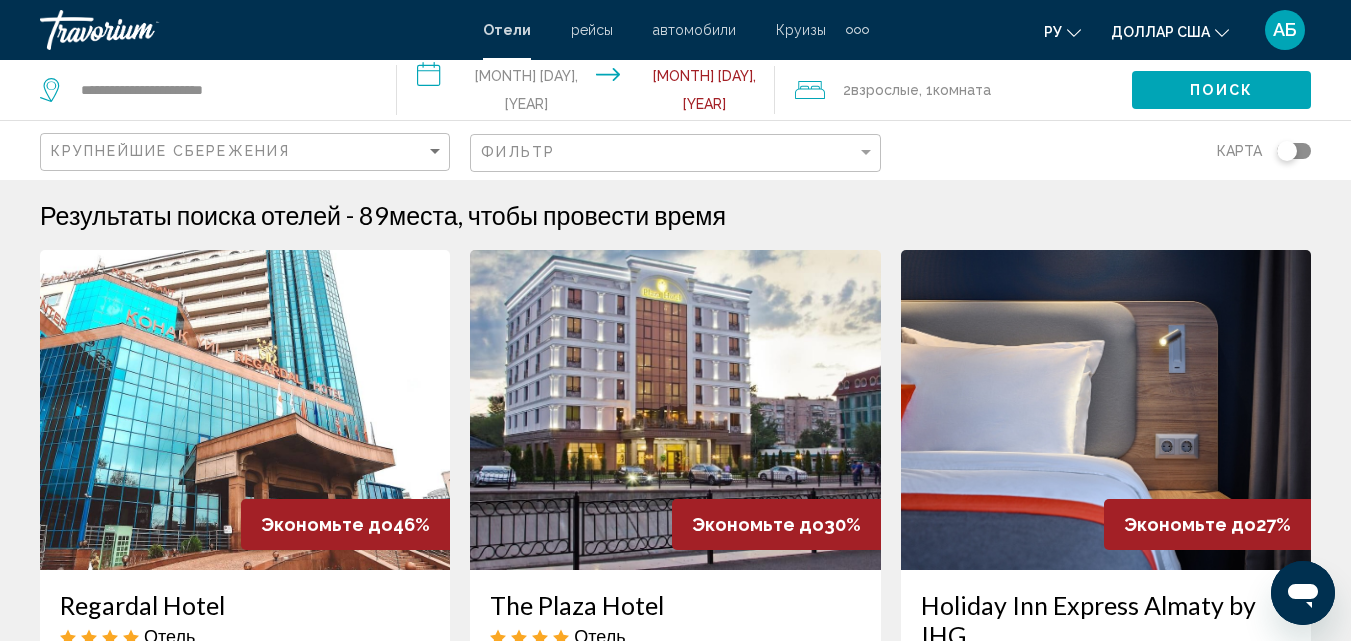 click on "**********" at bounding box center (589, 93) 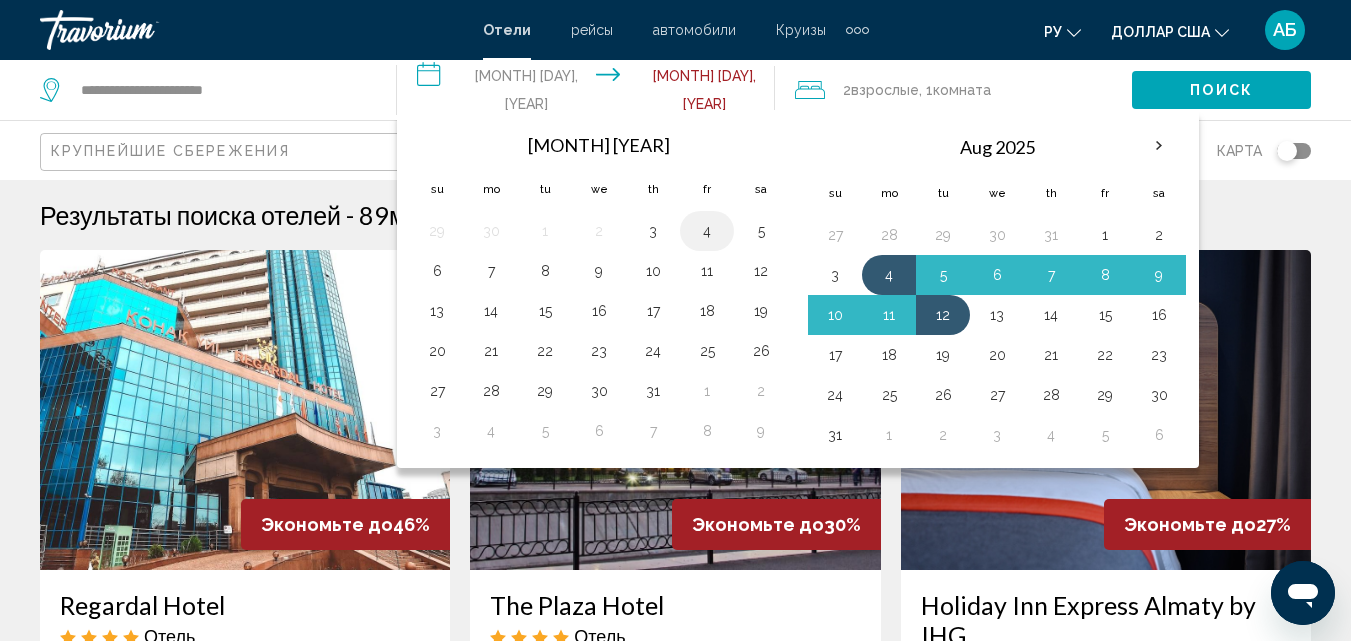 click on "4" at bounding box center [707, 231] 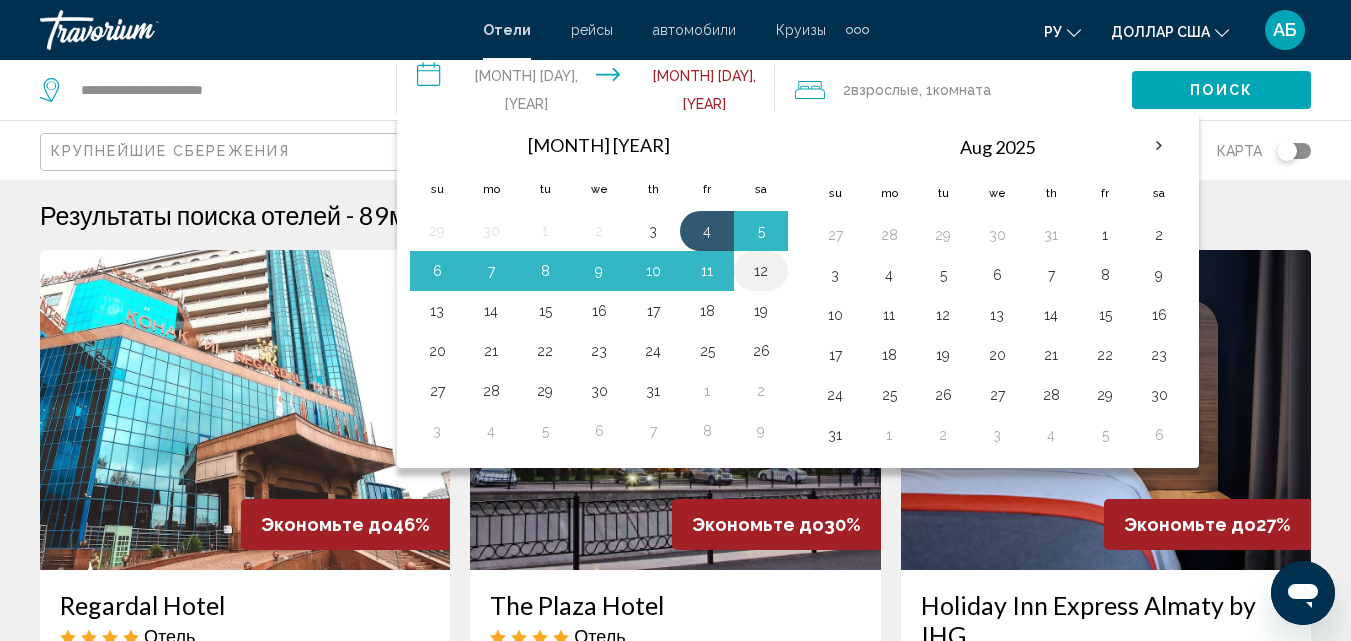 click on "12" at bounding box center (761, 271) 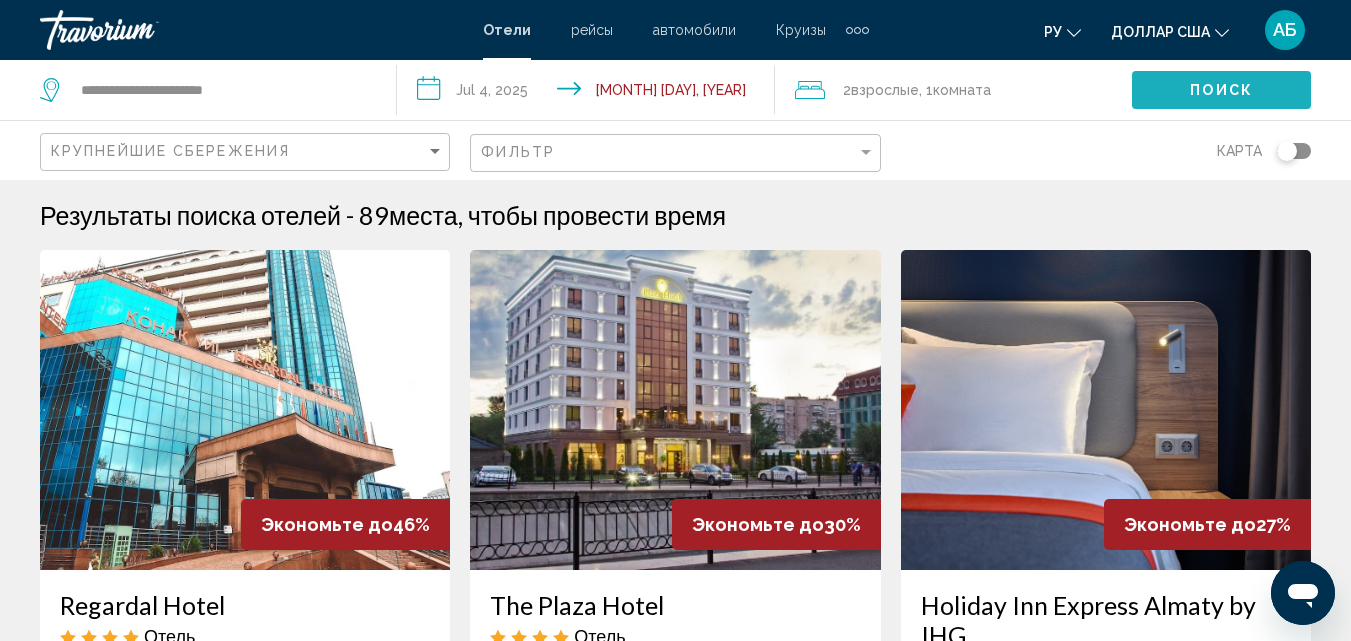 click on "Поиск" at bounding box center (1221, 89) 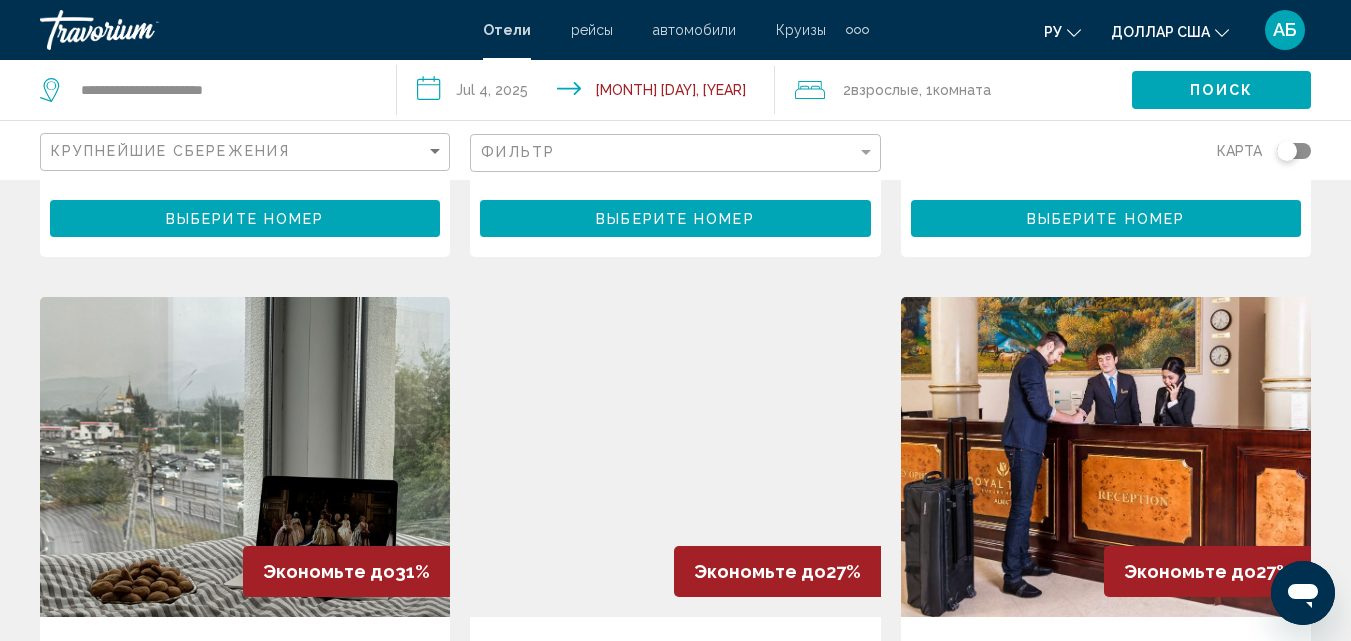 scroll, scrollTop: 614, scrollLeft: 0, axis: vertical 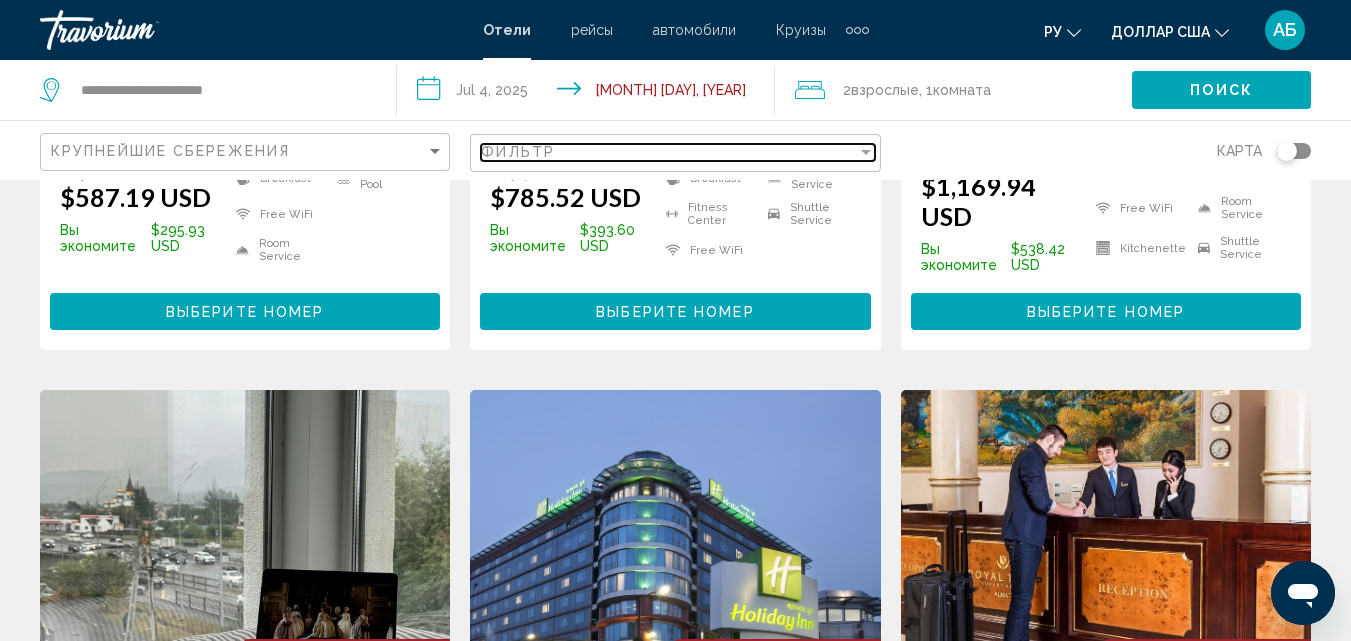 click at bounding box center (866, 152) 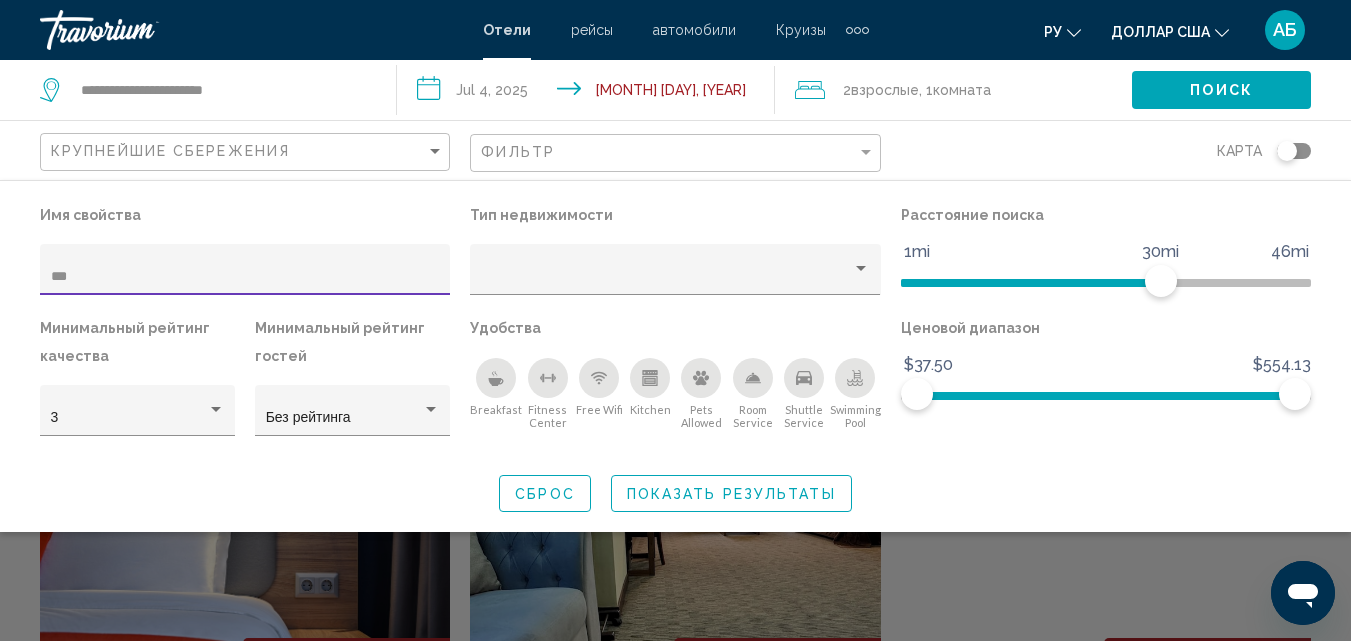 scroll, scrollTop: 0, scrollLeft: 0, axis: both 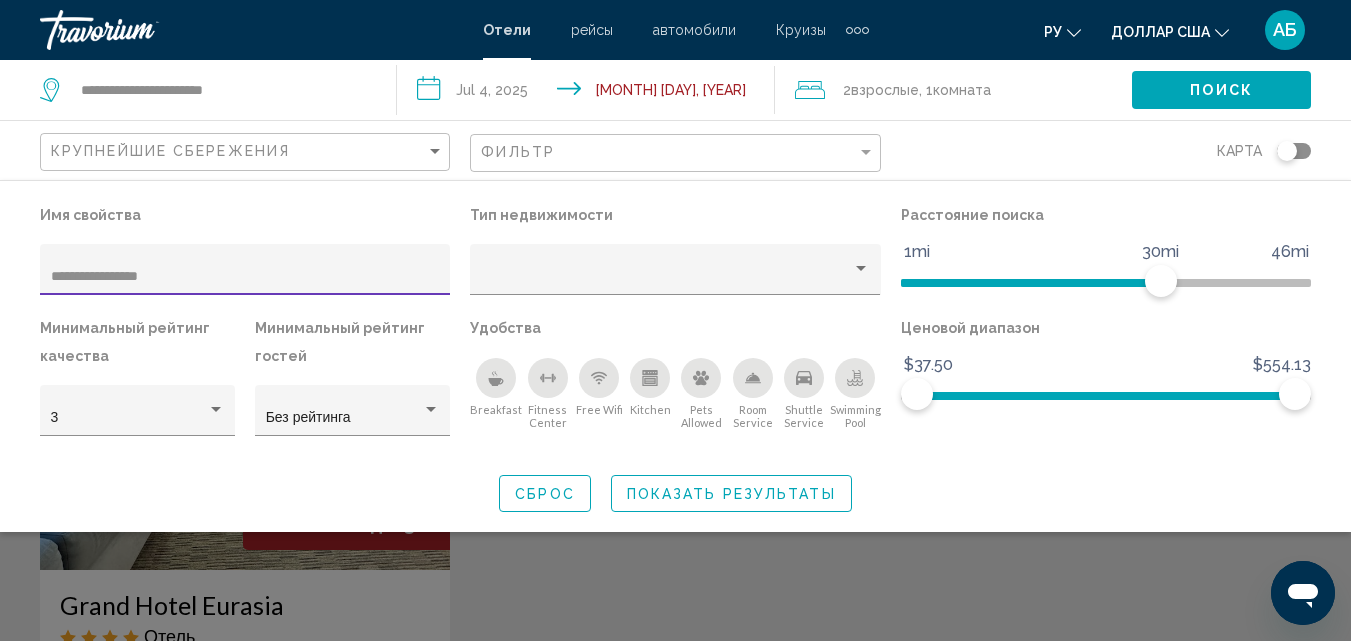 type on "**********" 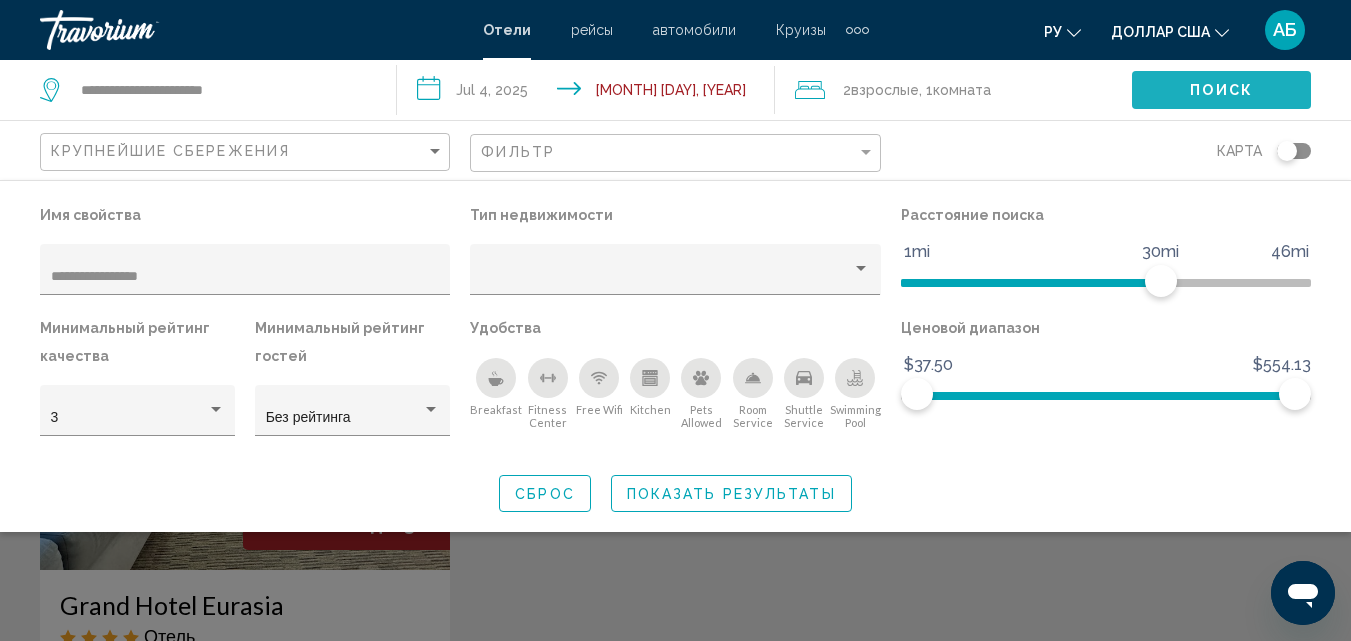 click on "Поиск" at bounding box center (1221, 91) 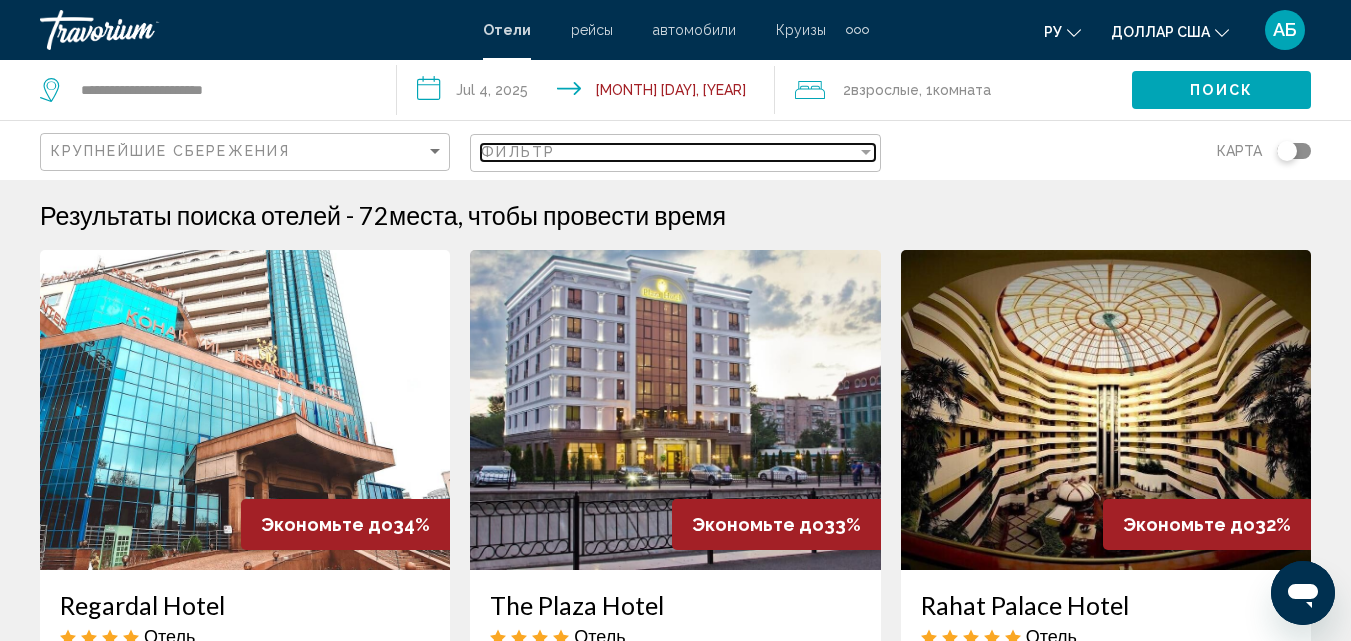 click at bounding box center (866, 152) 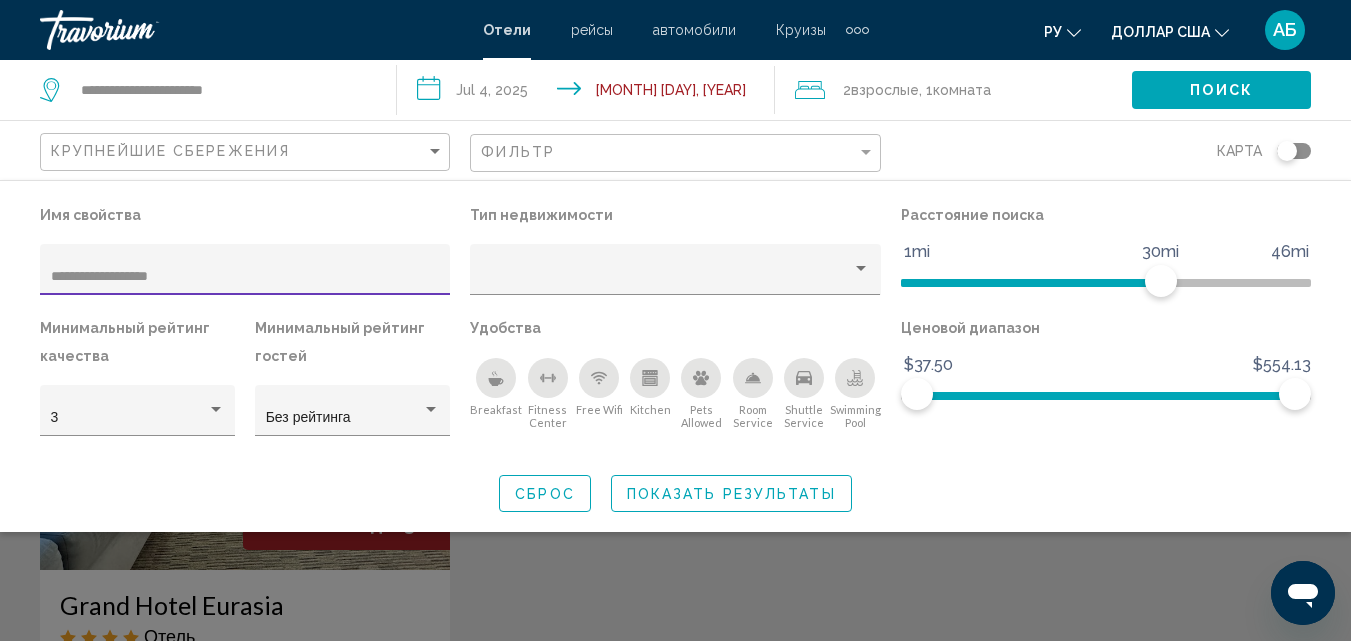 type on "**********" 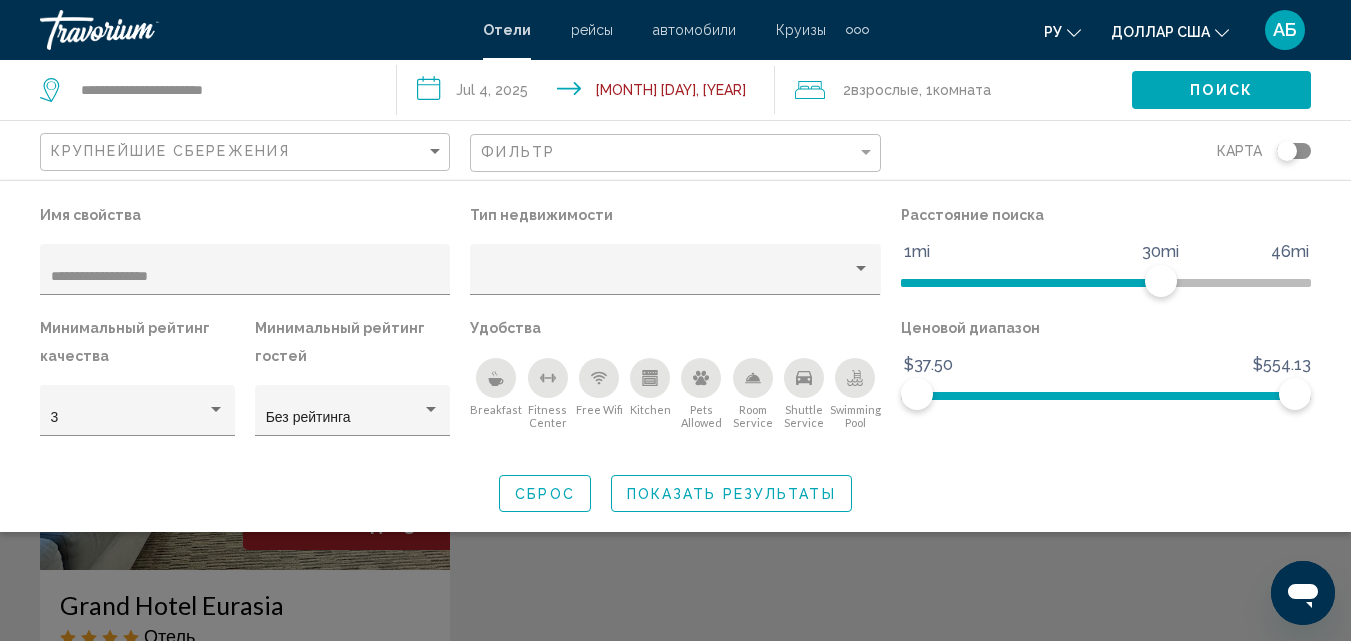 click at bounding box center (675, 470) 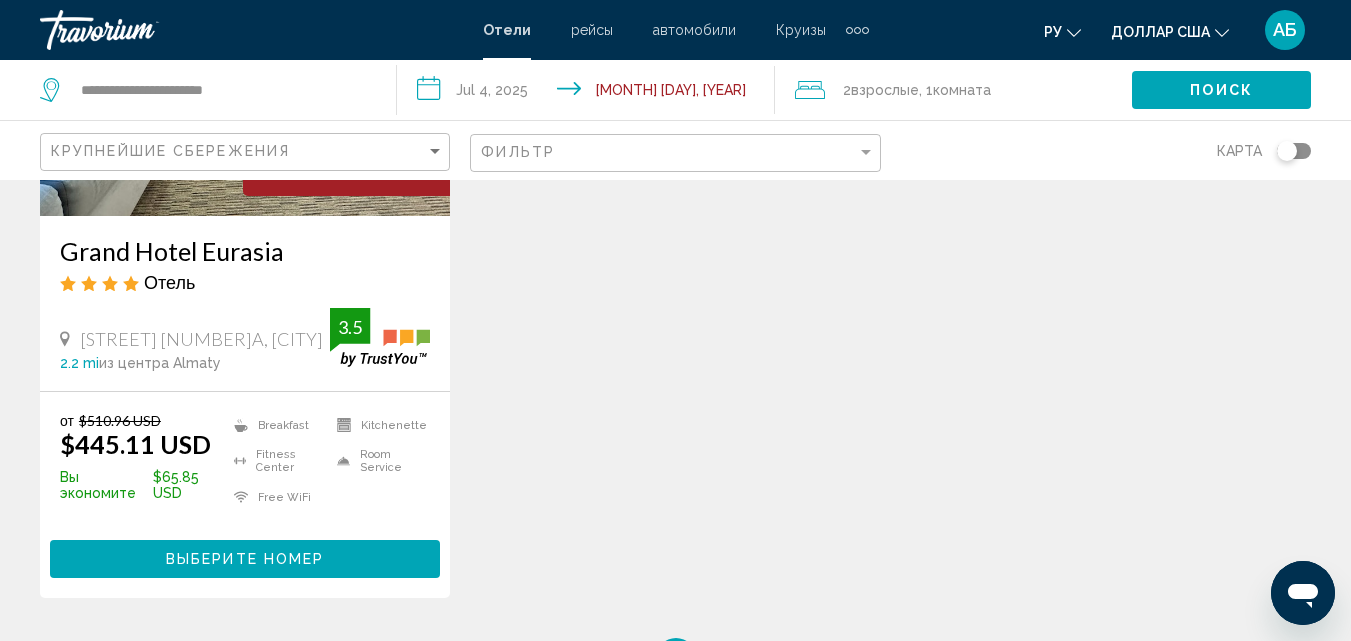scroll, scrollTop: 360, scrollLeft: 0, axis: vertical 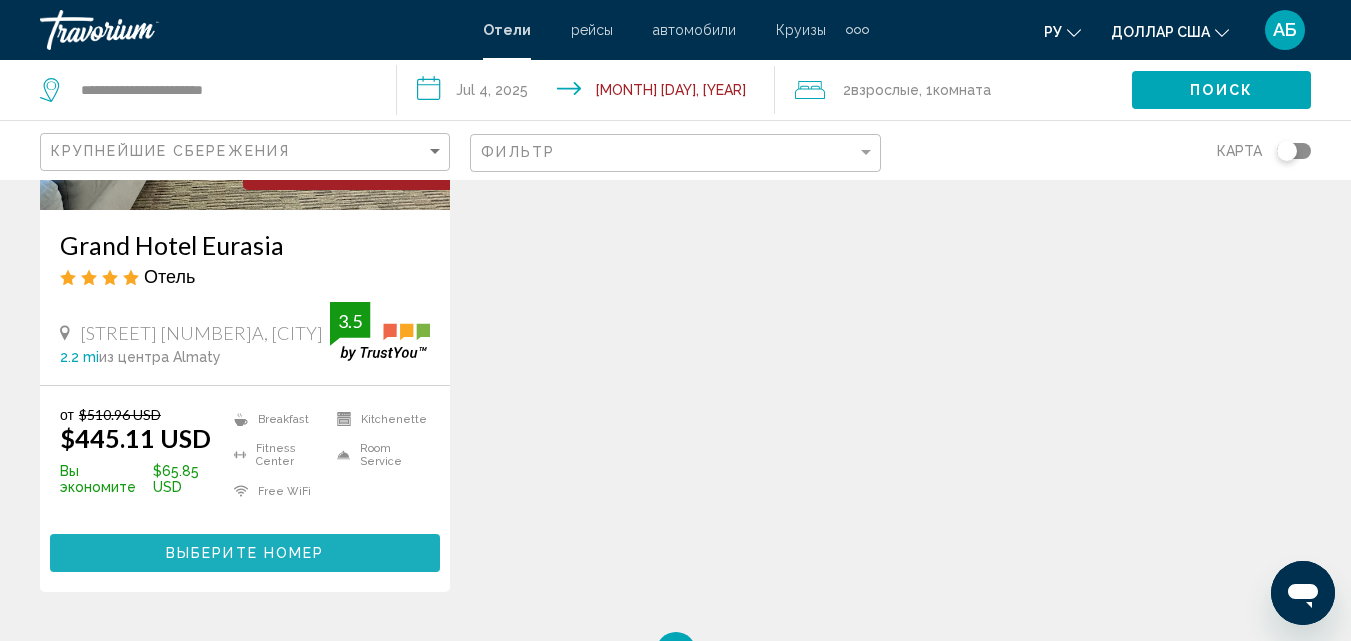 click on "Выберите номер" at bounding box center (245, 554) 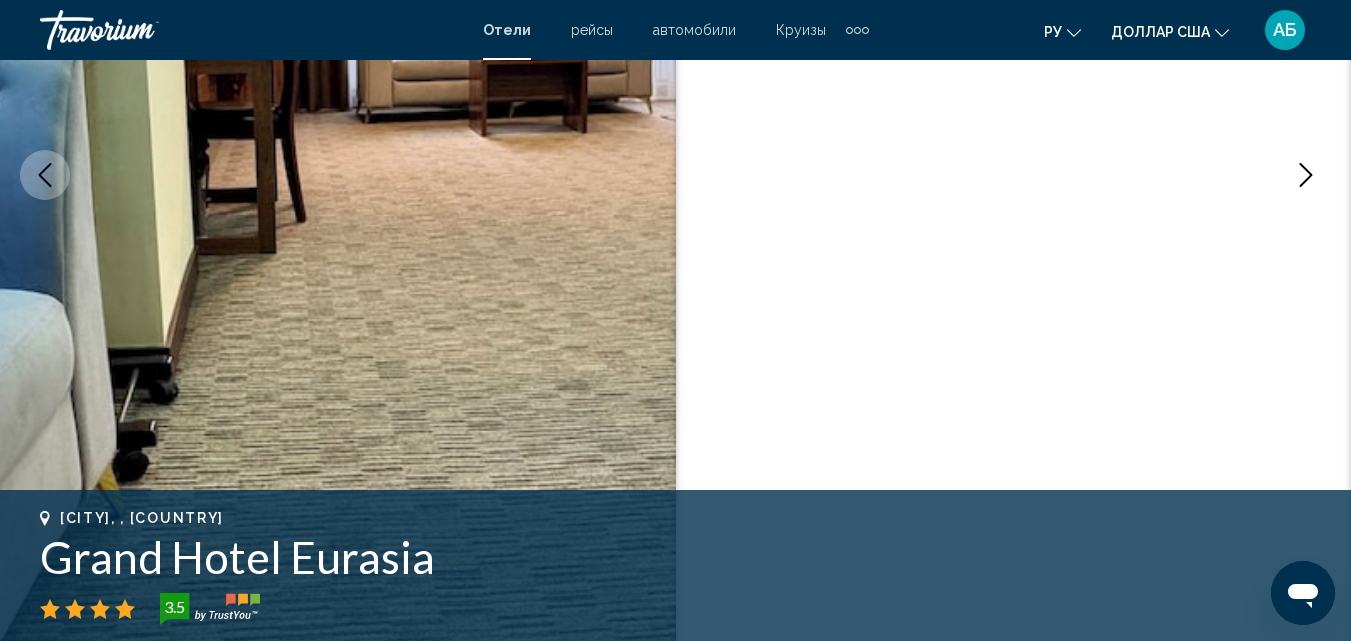 scroll, scrollTop: 214, scrollLeft: 0, axis: vertical 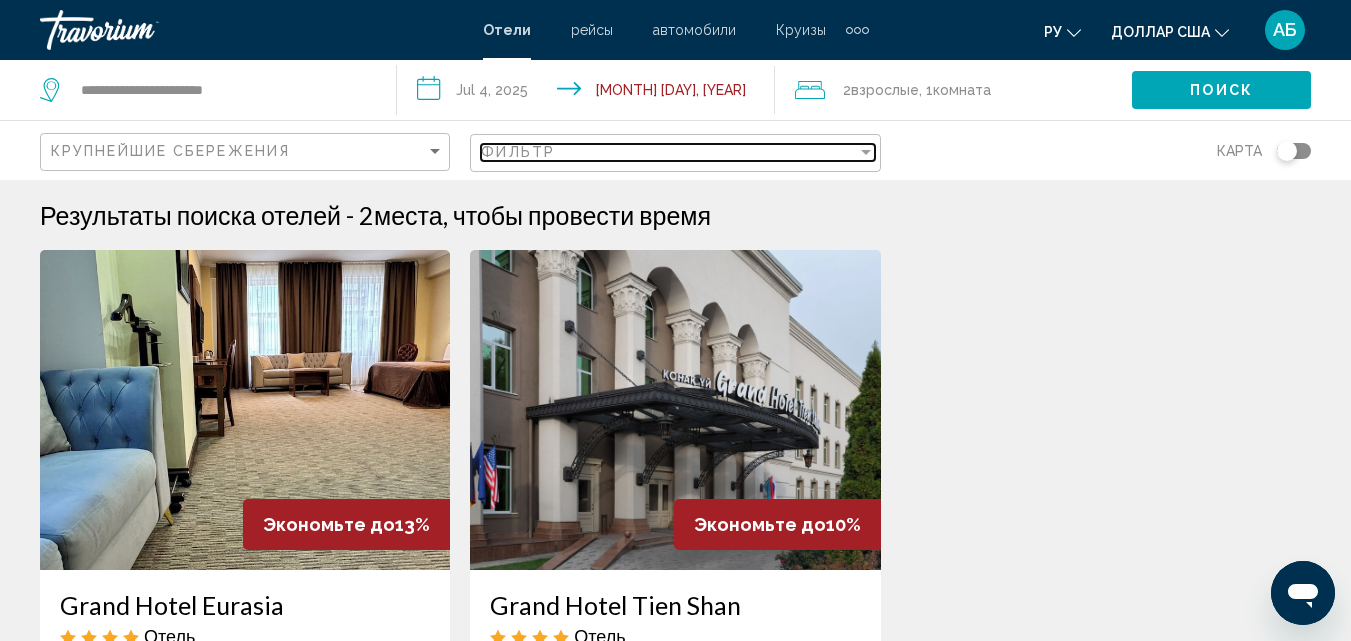 click at bounding box center [866, 152] 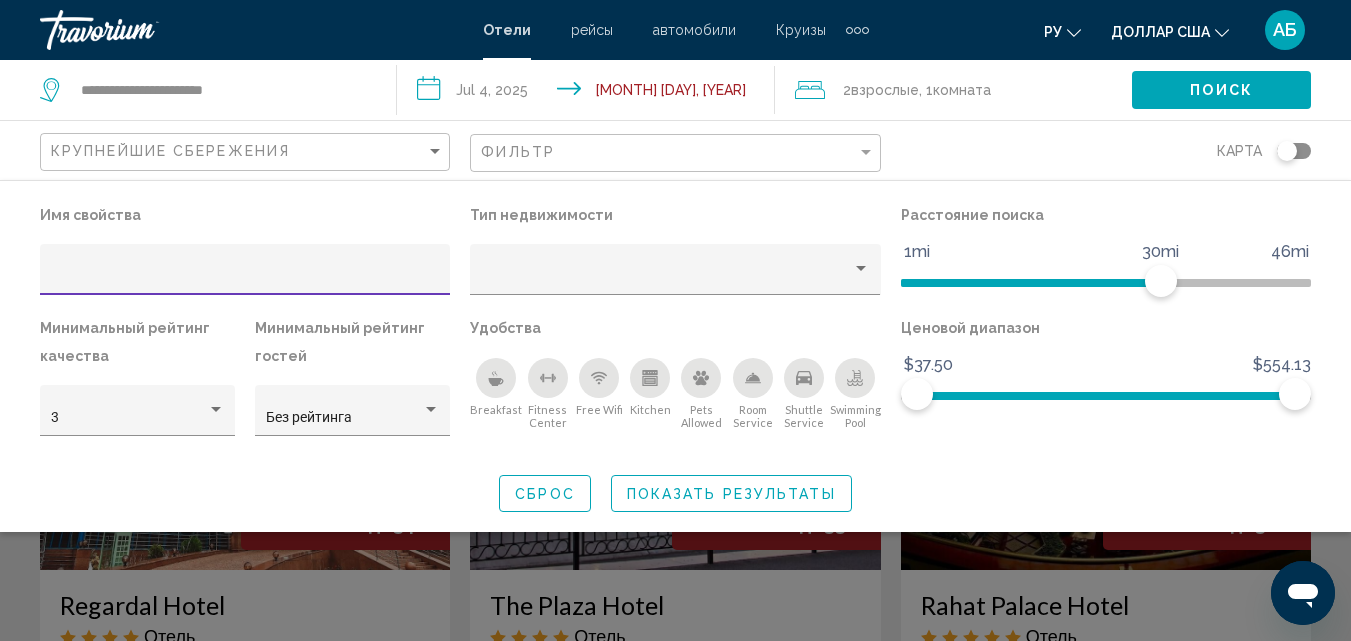 type 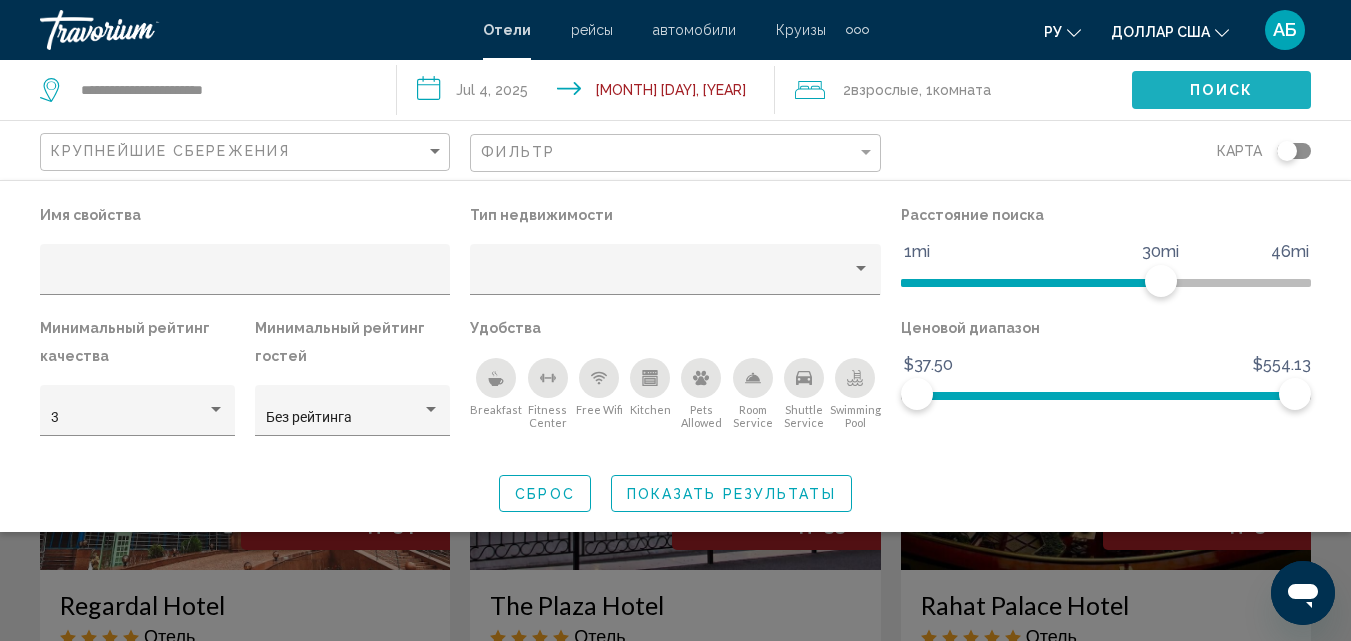 click on "Поиск" at bounding box center (1221, 91) 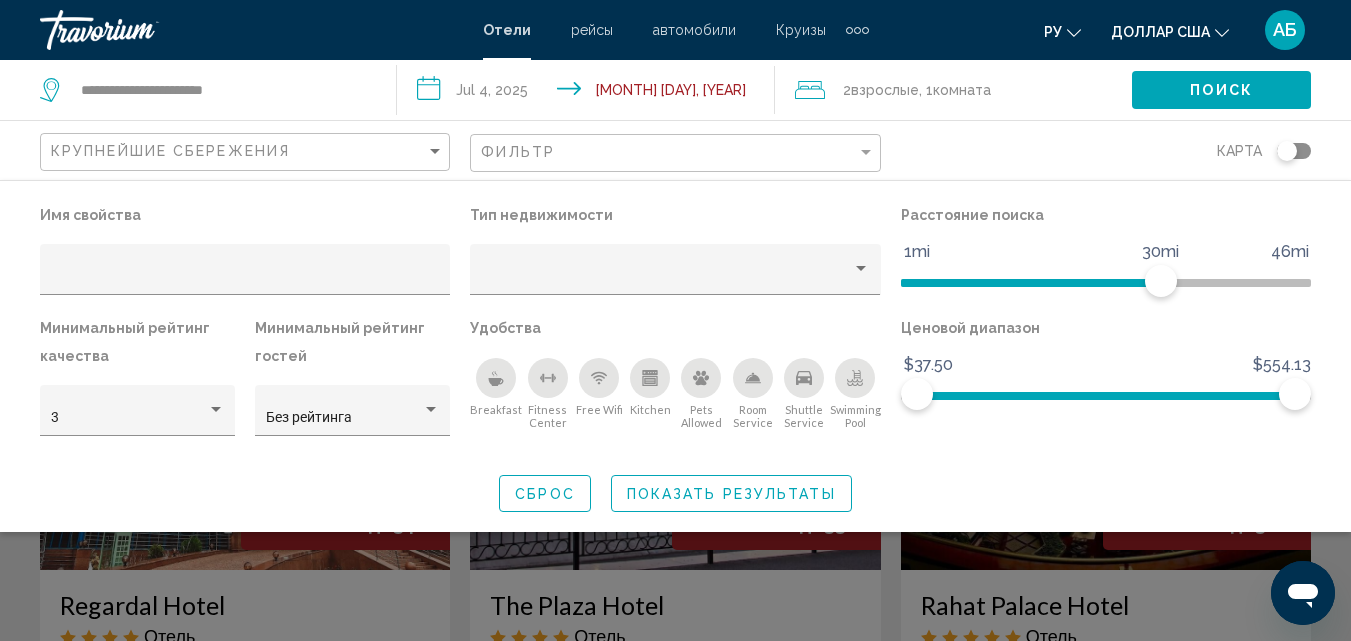 click at bounding box center (675, 470) 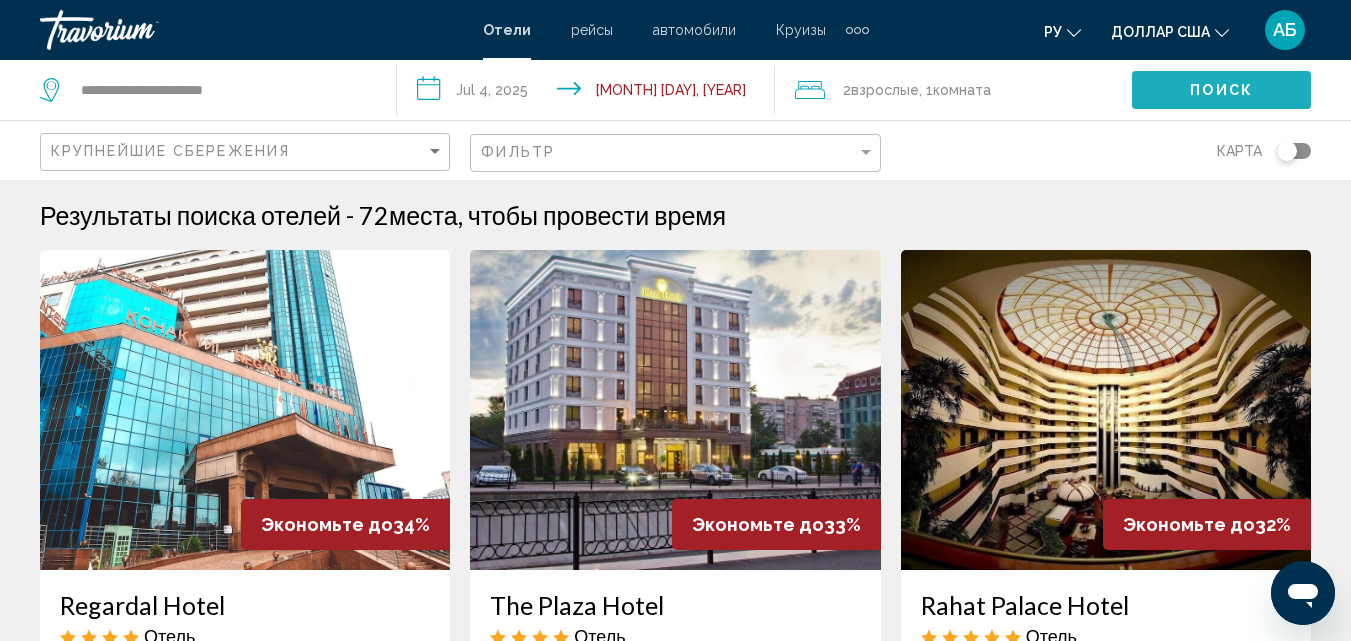 click on "Поиск" at bounding box center [1221, 91] 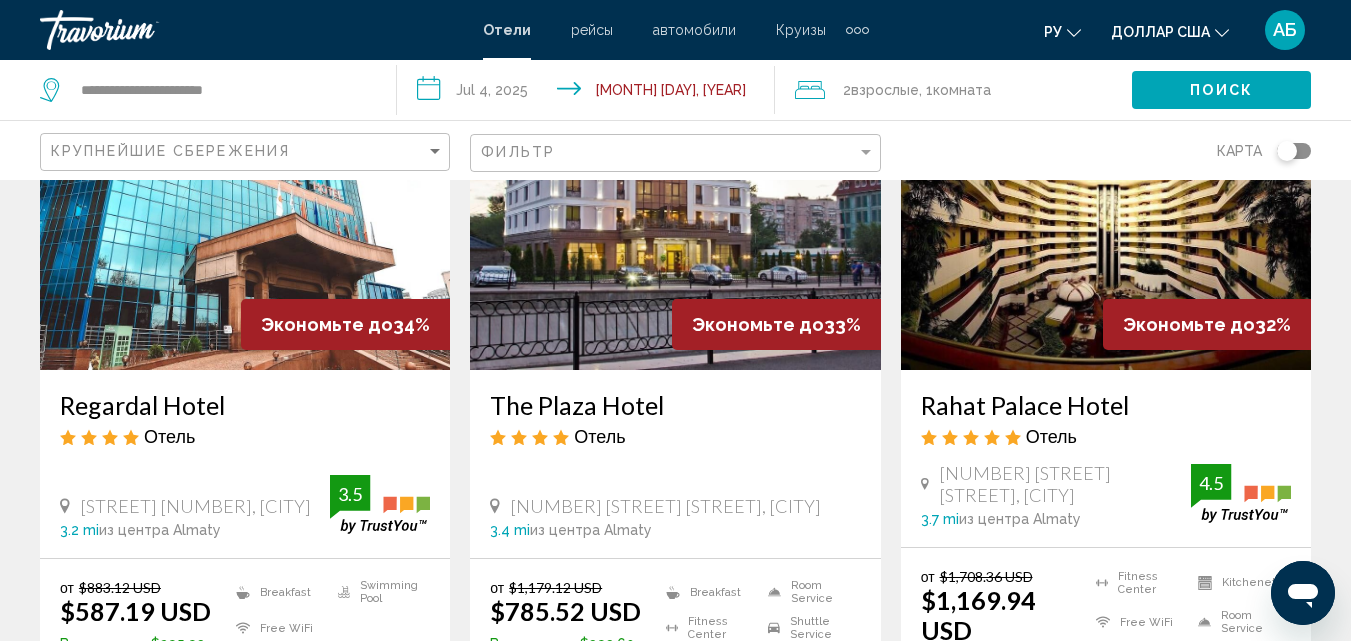 scroll, scrollTop: 240, scrollLeft: 0, axis: vertical 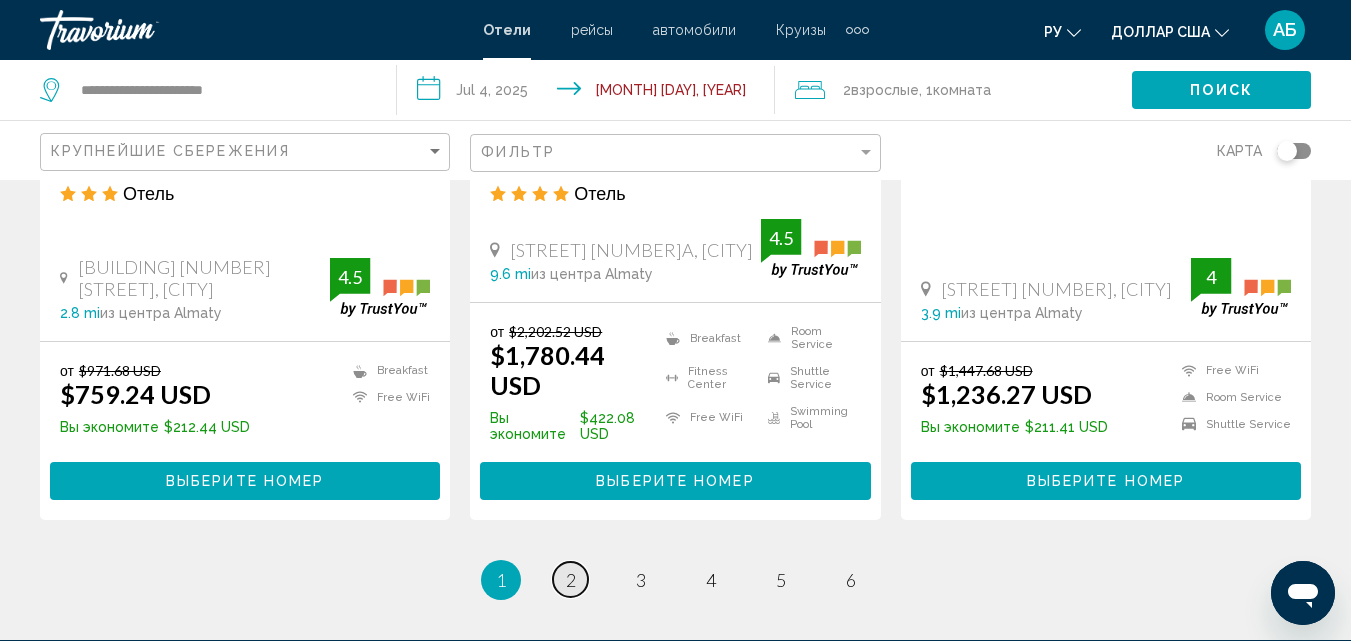 click on "2" at bounding box center [571, 580] 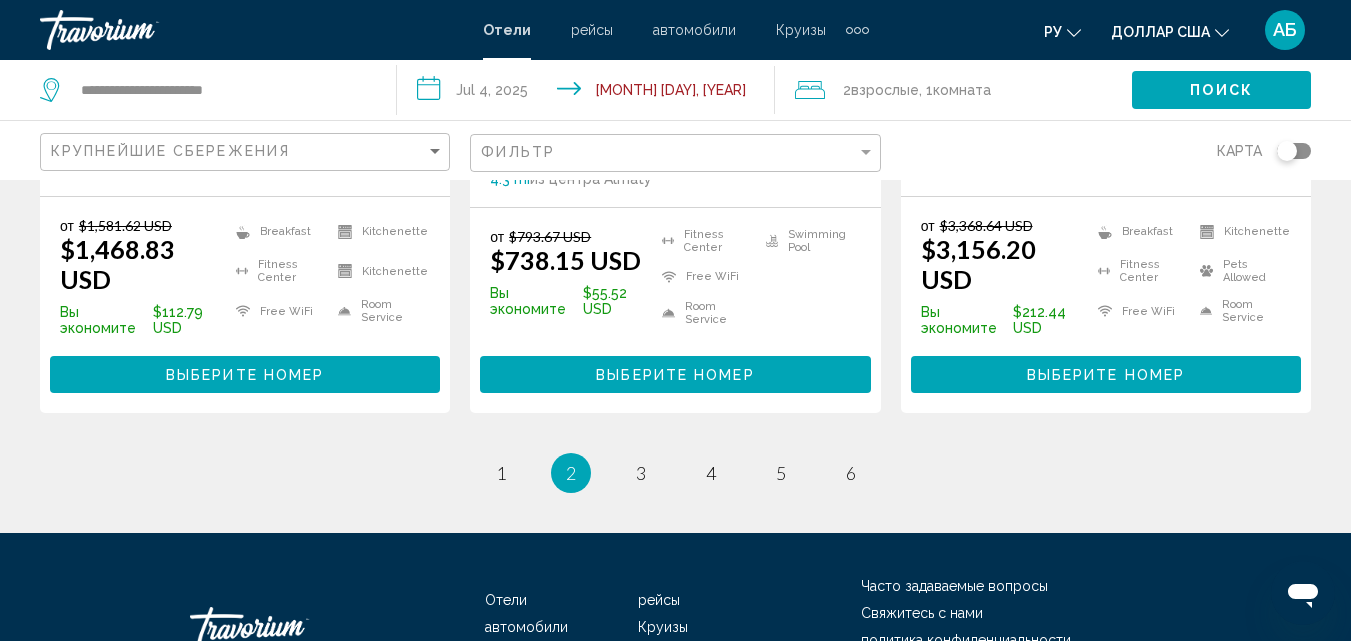 scroll, scrollTop: 2925, scrollLeft: 0, axis: vertical 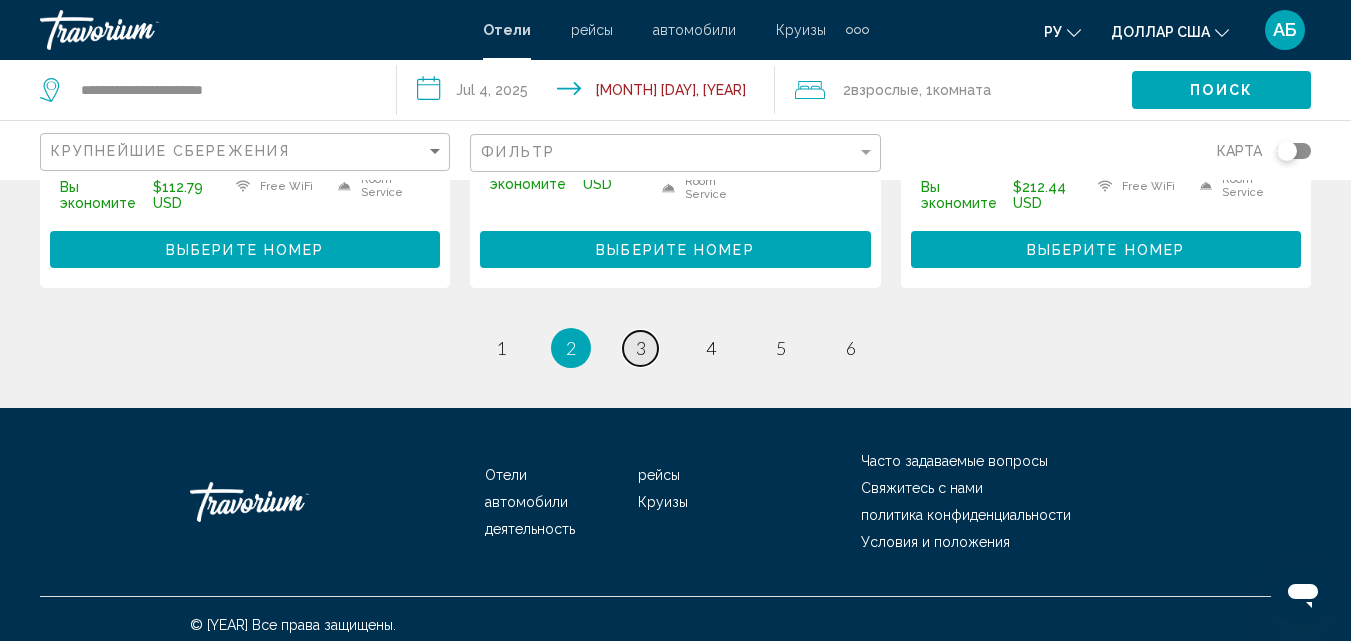 click on "page  3" at bounding box center [500, 348] 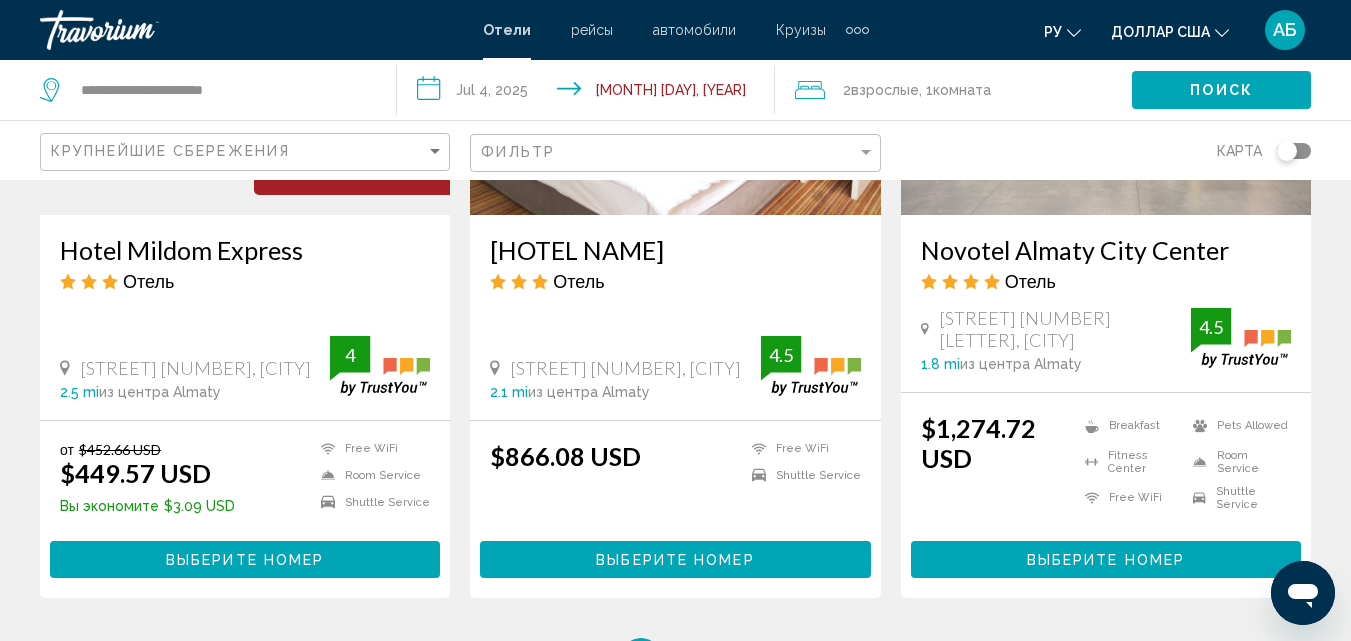 scroll, scrollTop: 2627, scrollLeft: 0, axis: vertical 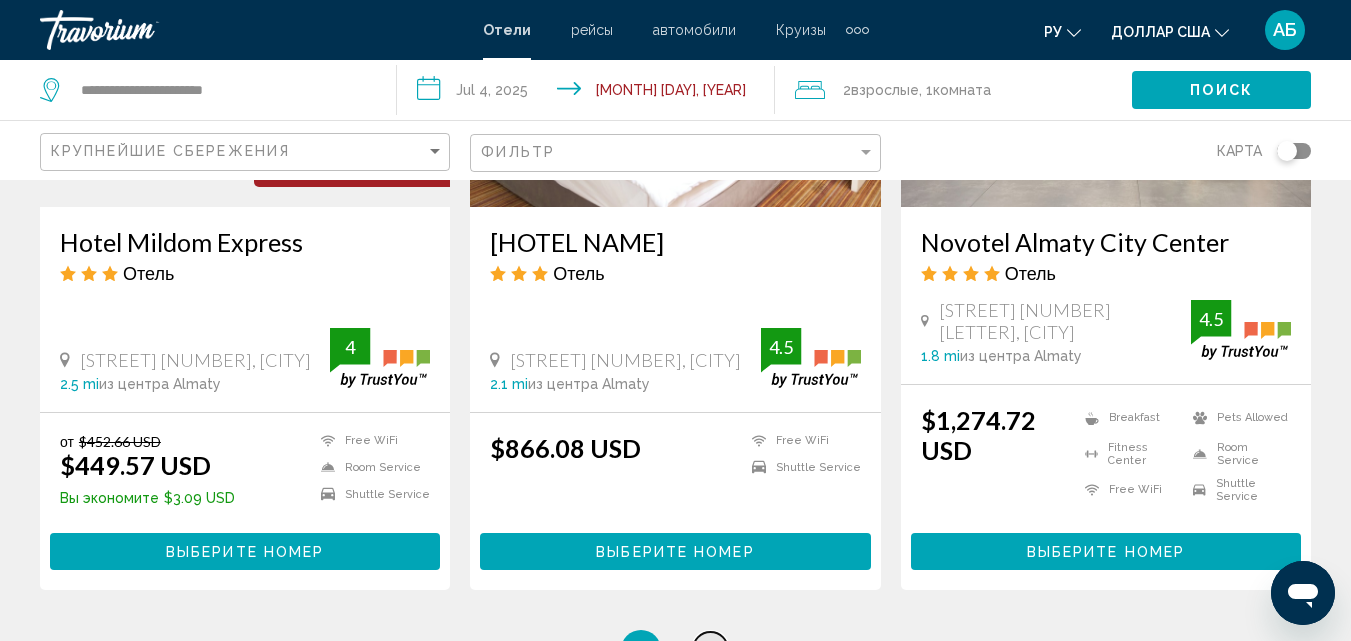 click on "page  4" at bounding box center (500, 649) 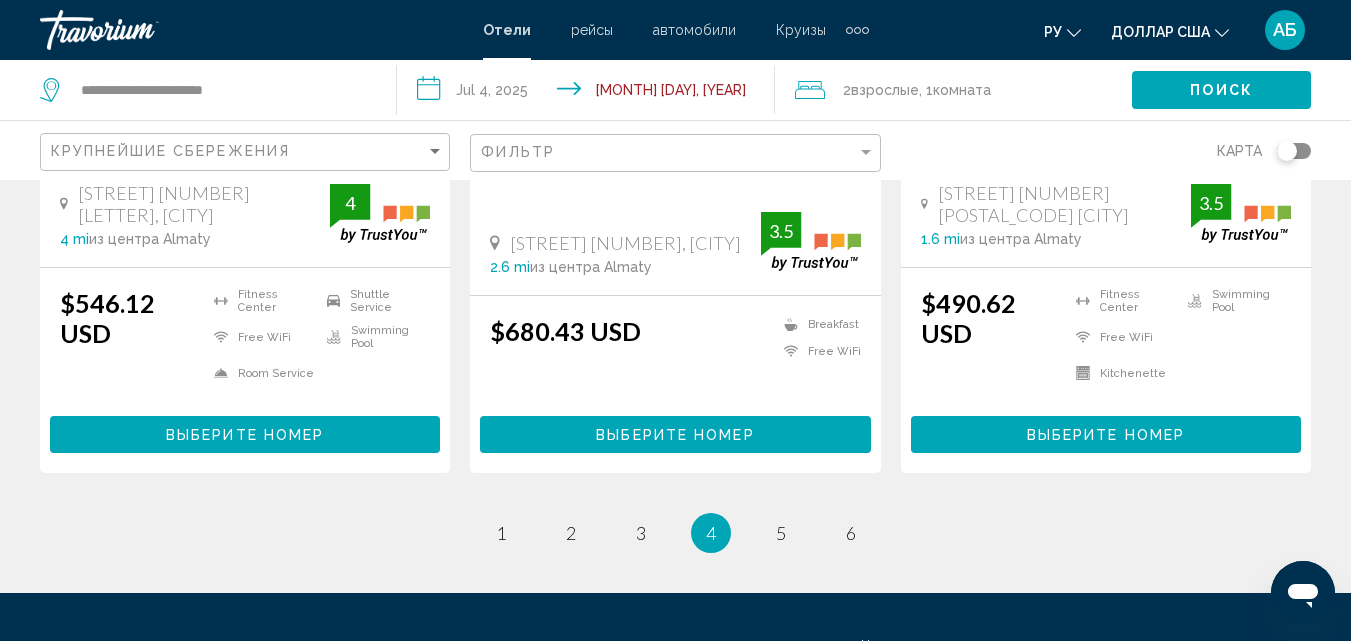 scroll, scrollTop: 2720, scrollLeft: 0, axis: vertical 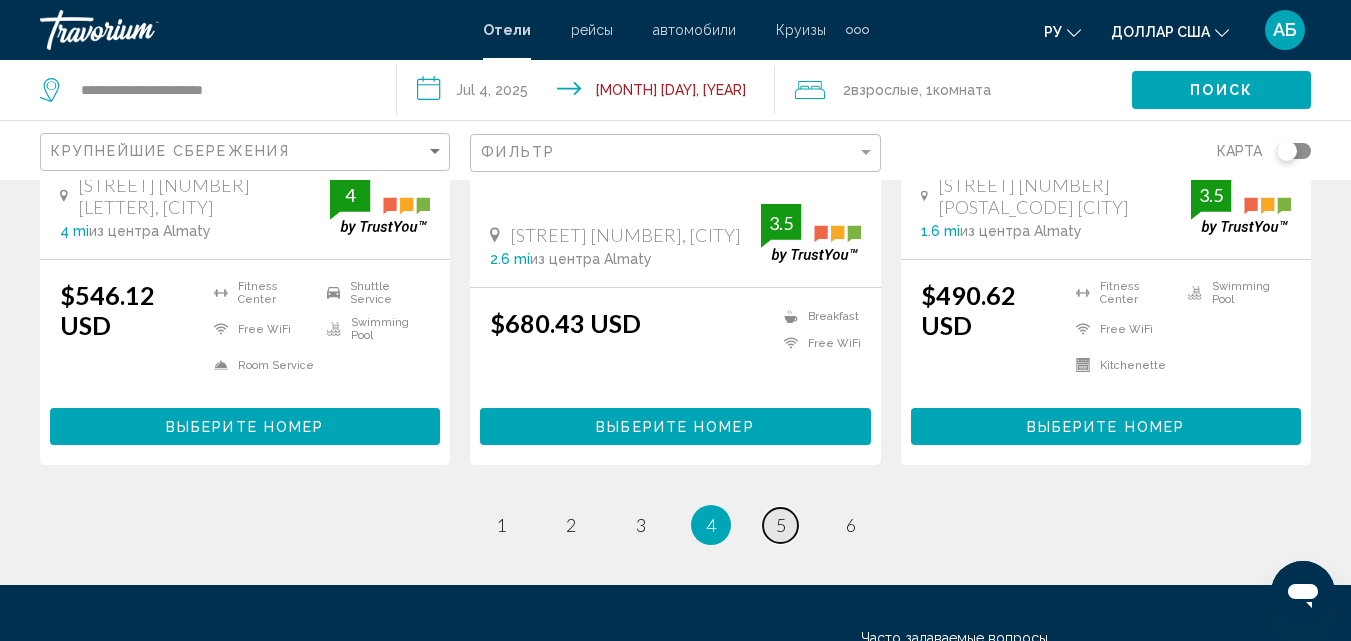 click on "page  5" at bounding box center [500, 525] 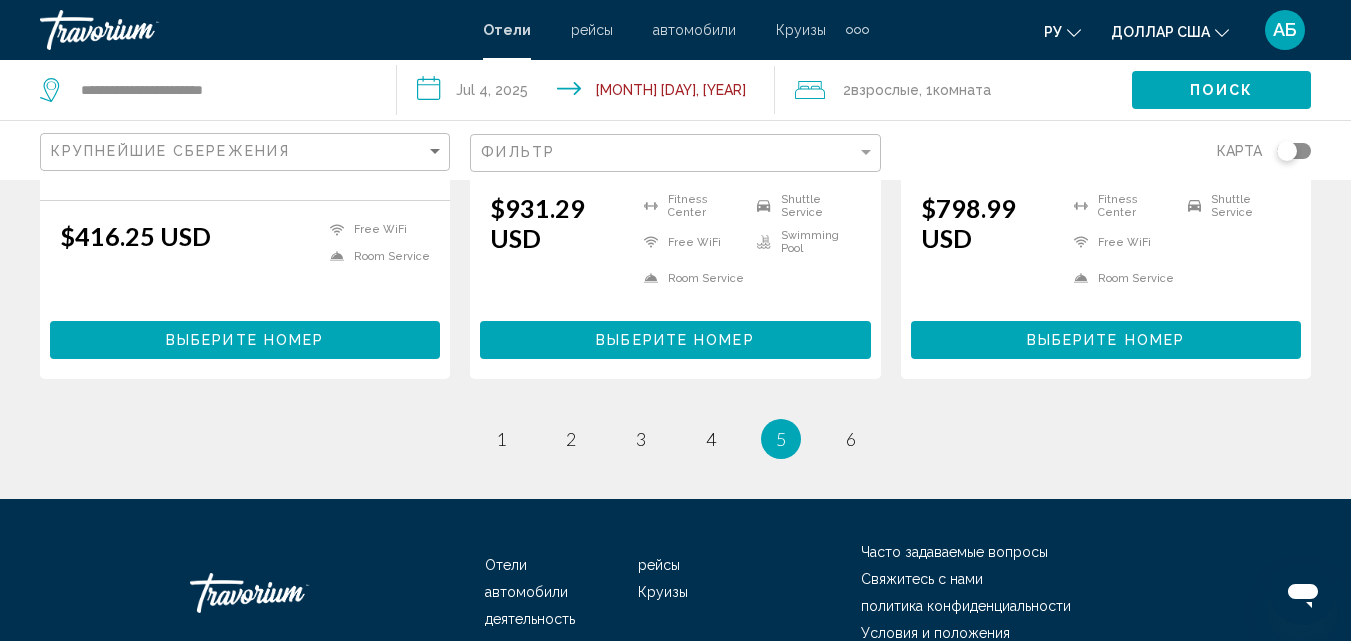 scroll, scrollTop: 2813, scrollLeft: 0, axis: vertical 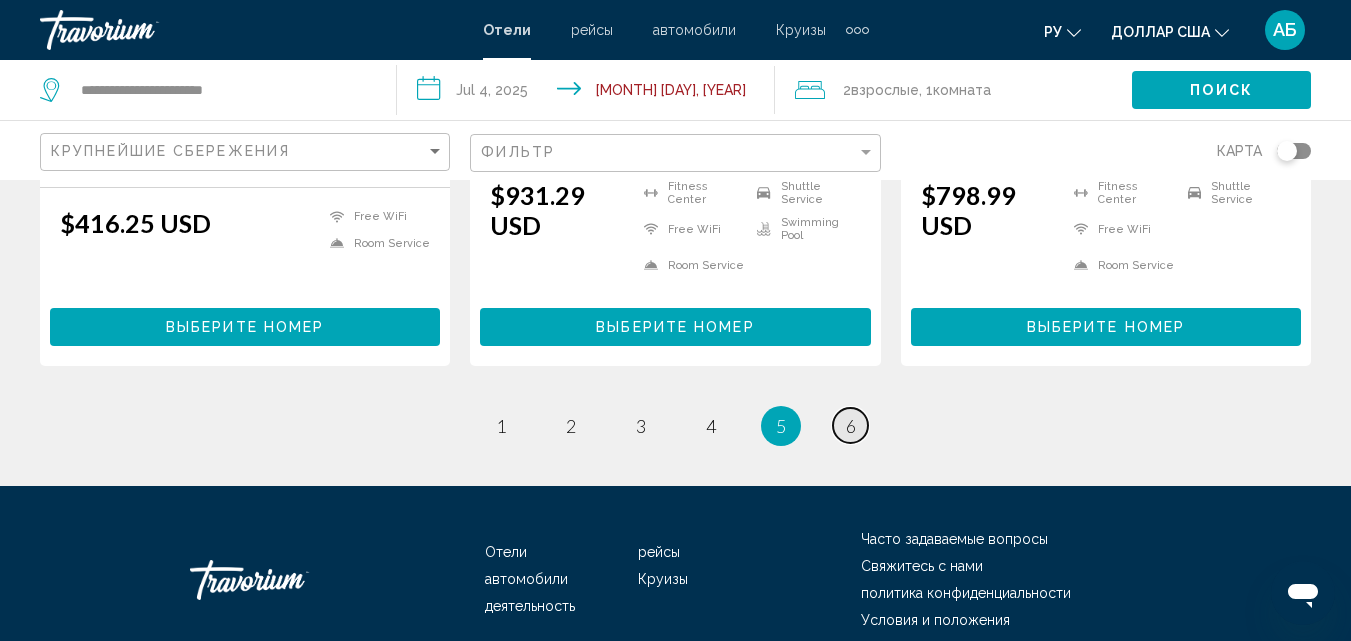 click on "6" at bounding box center (501, 426) 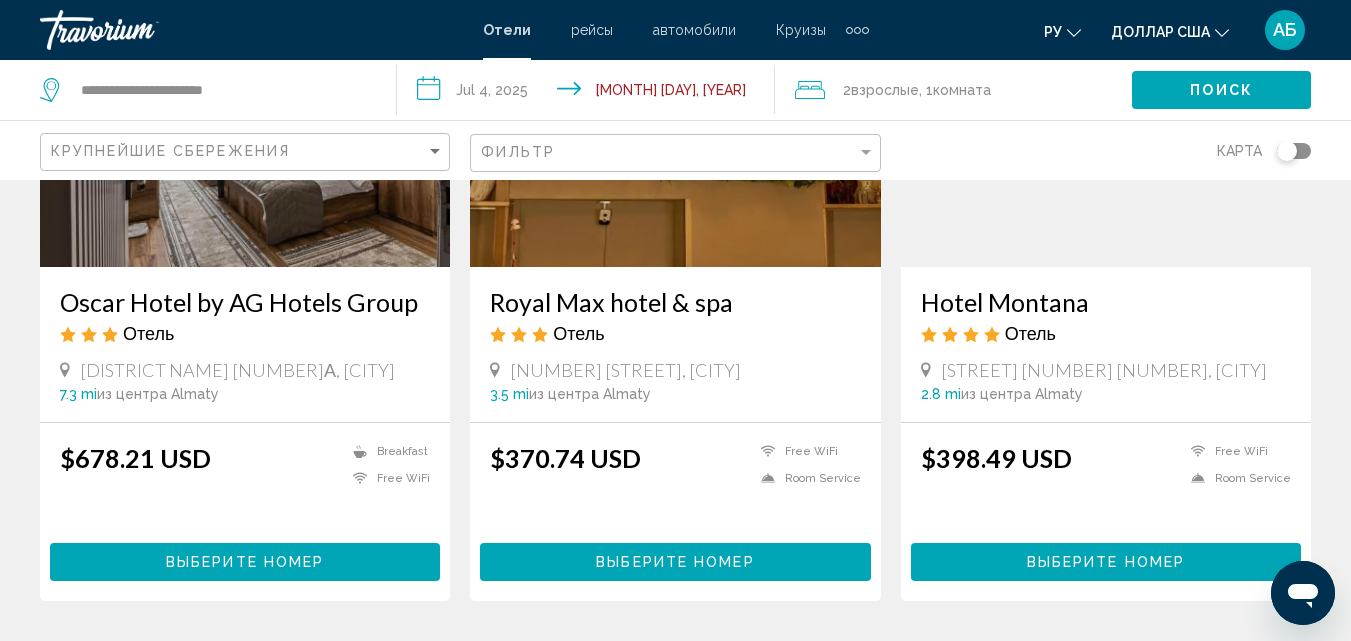 scroll, scrollTop: 1787, scrollLeft: 0, axis: vertical 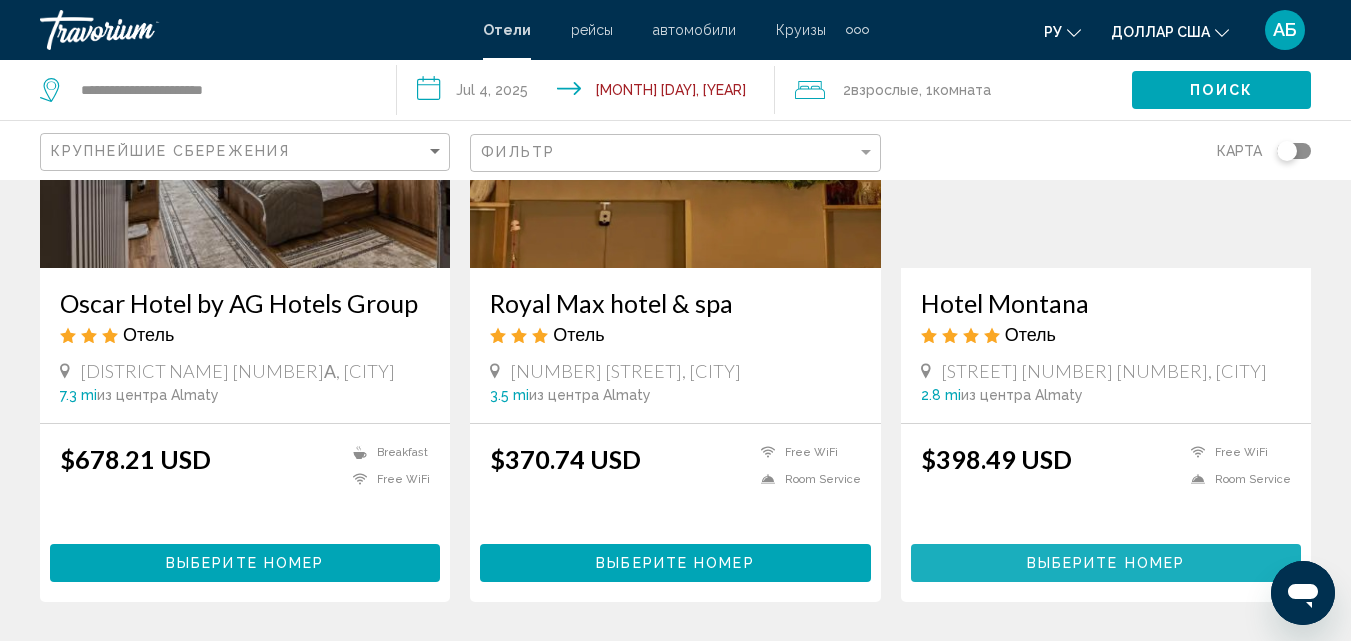 click on "Выберите номер" at bounding box center (1106, 564) 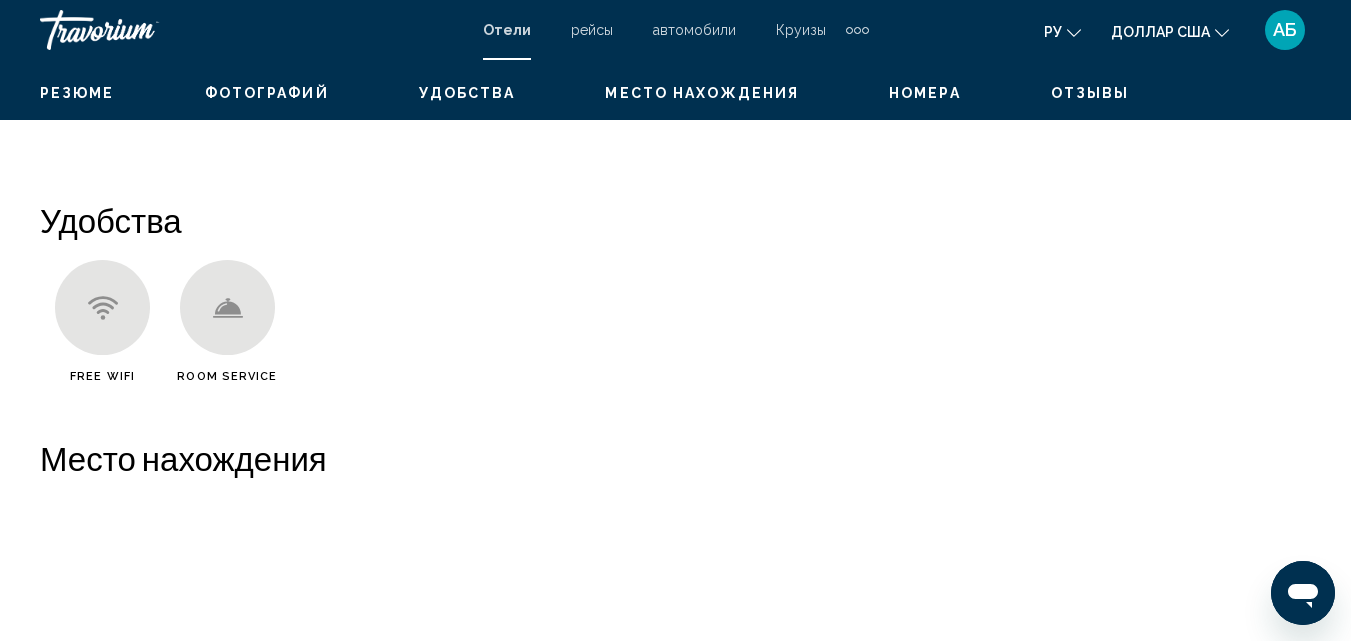 scroll, scrollTop: 215, scrollLeft: 0, axis: vertical 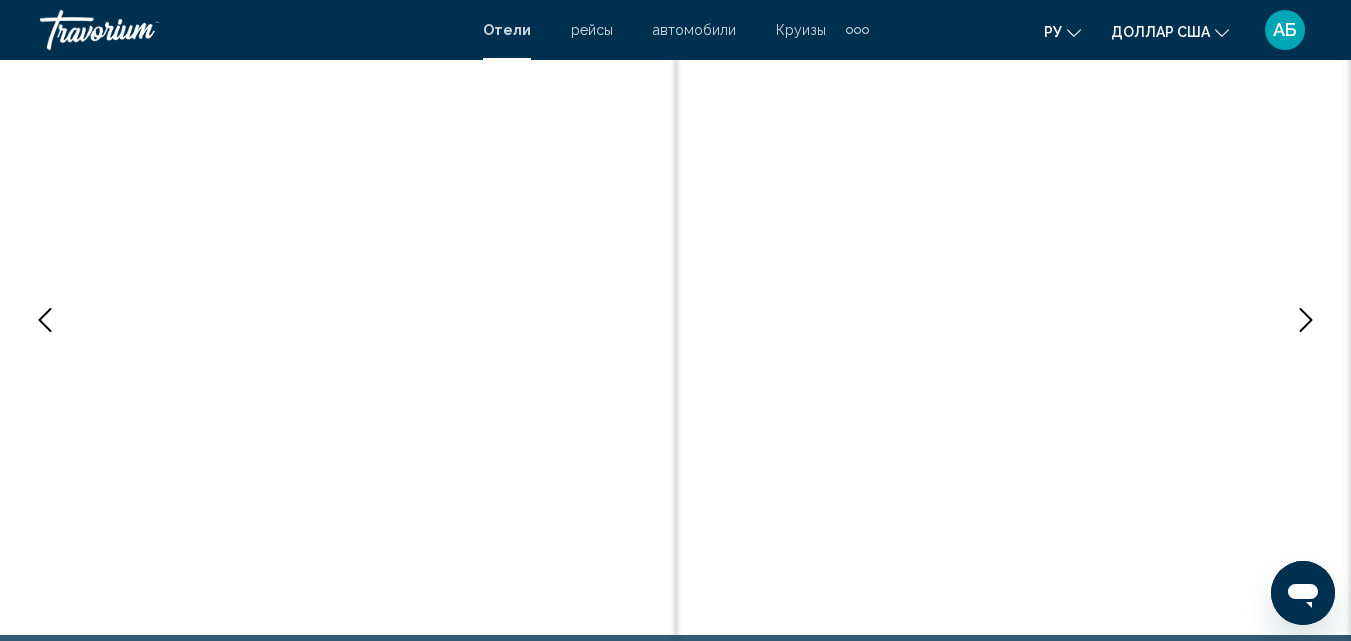 click at bounding box center (1306, 320) 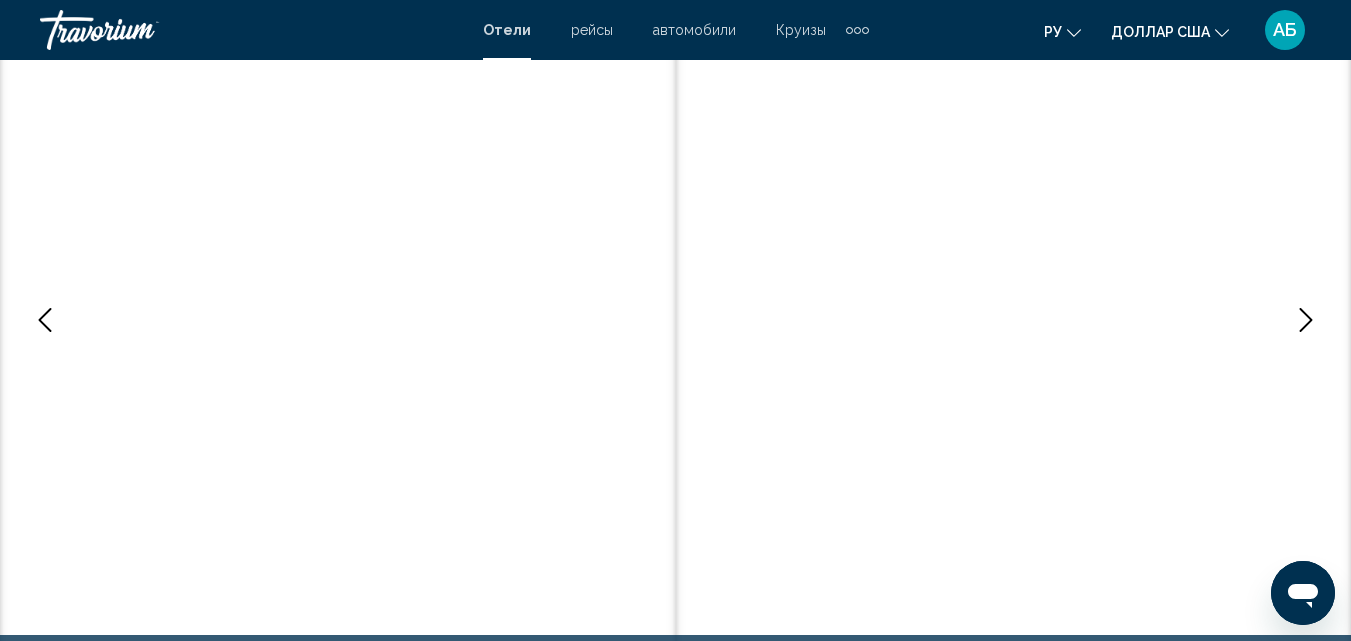 click at bounding box center (1306, 320) 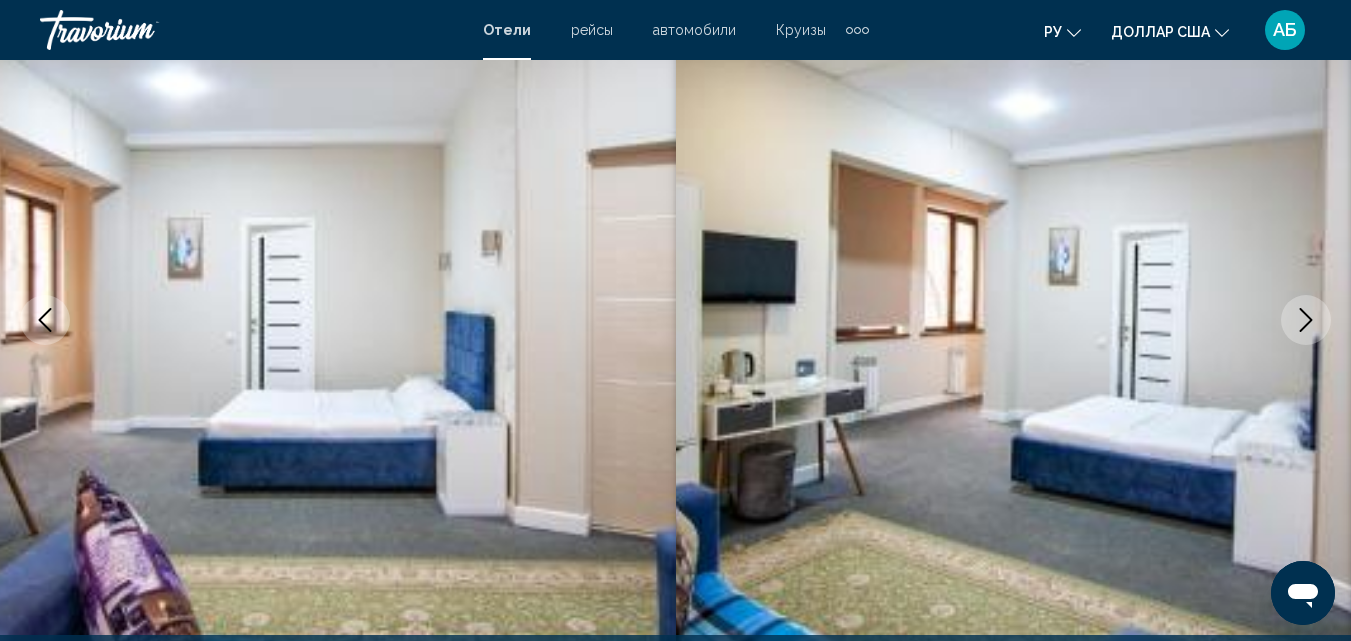 click at bounding box center (1306, 320) 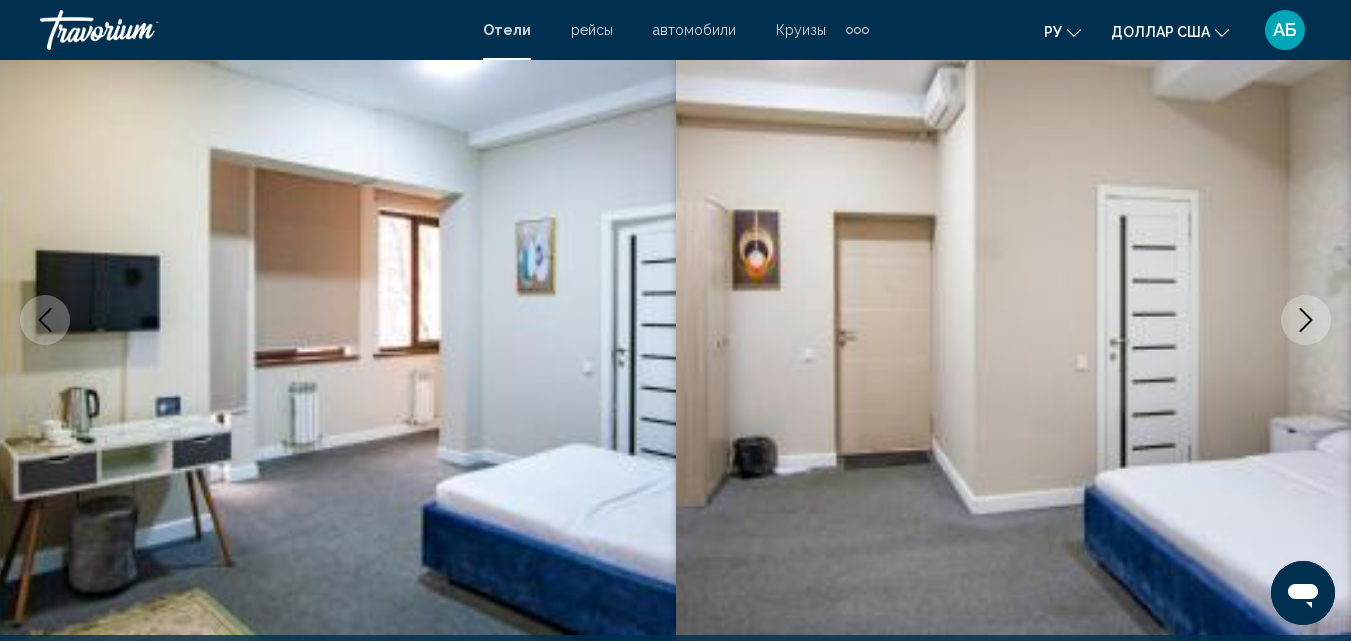 click at bounding box center [1306, 320] 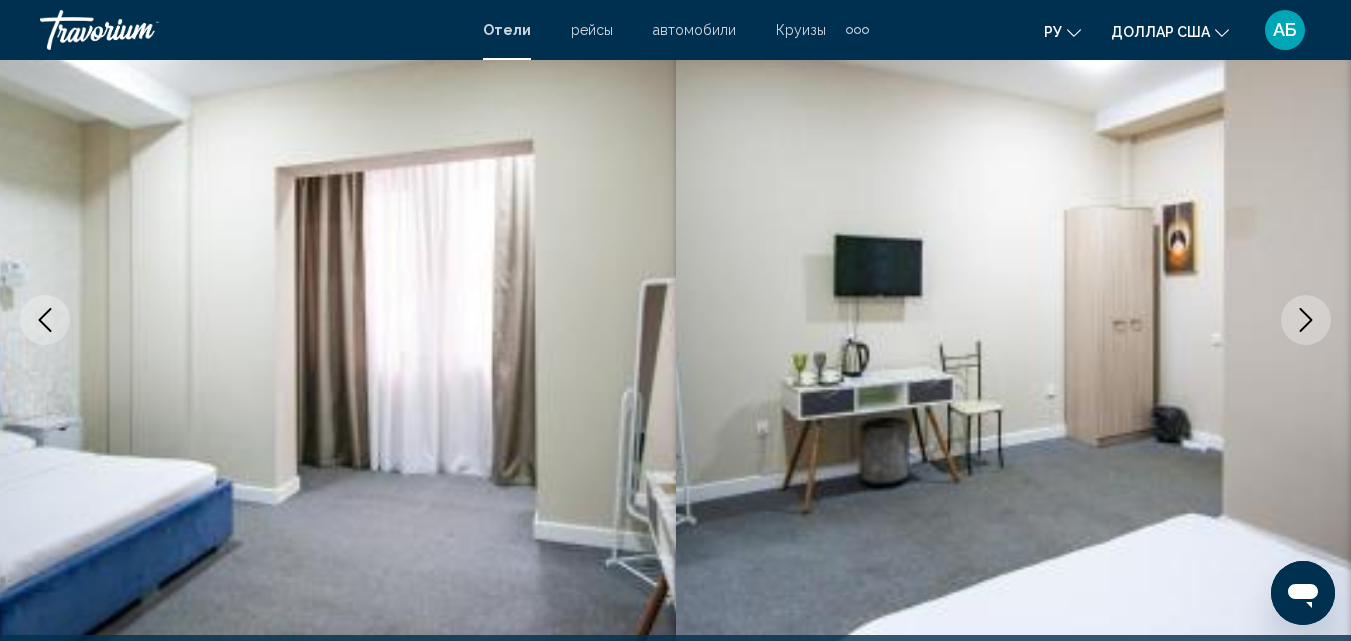 click at bounding box center [45, 320] 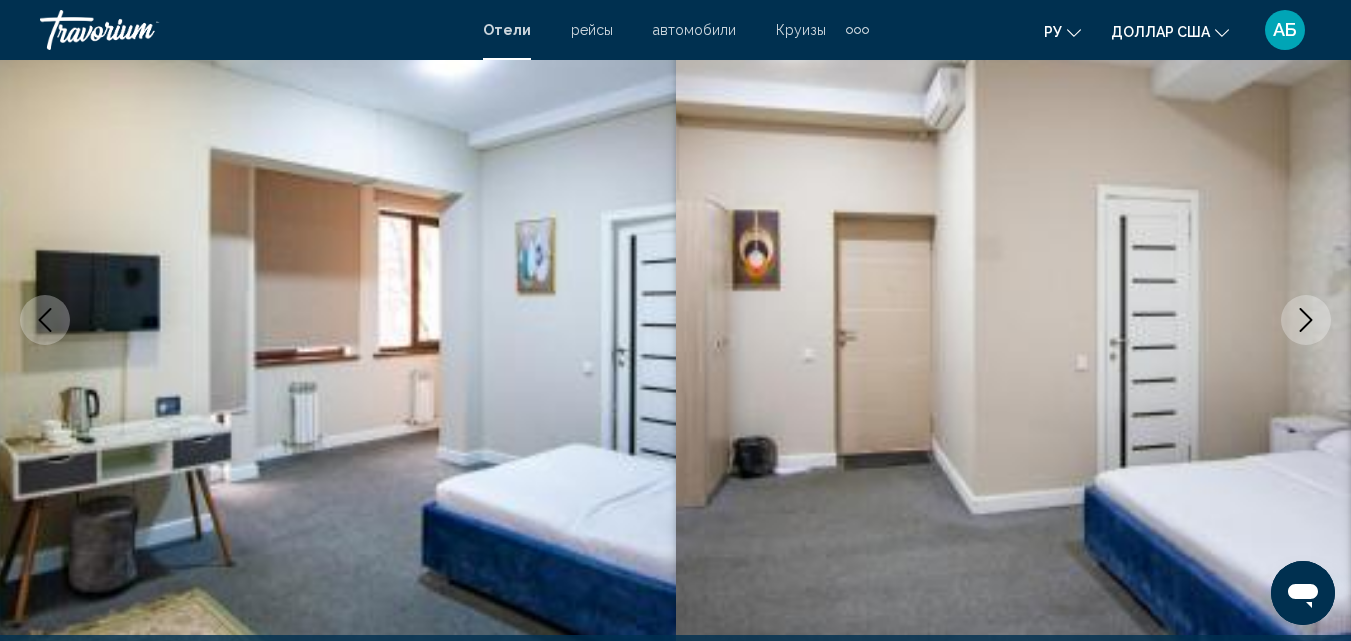 click at bounding box center (45, 320) 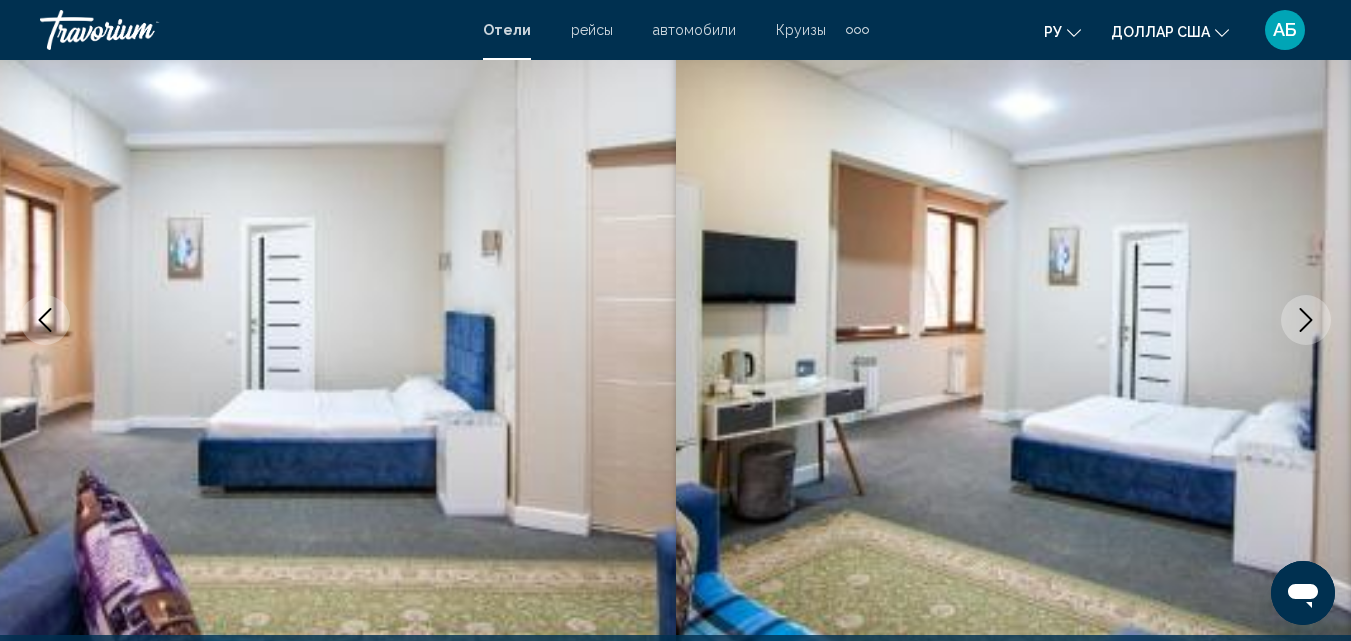 click at bounding box center [45, 320] 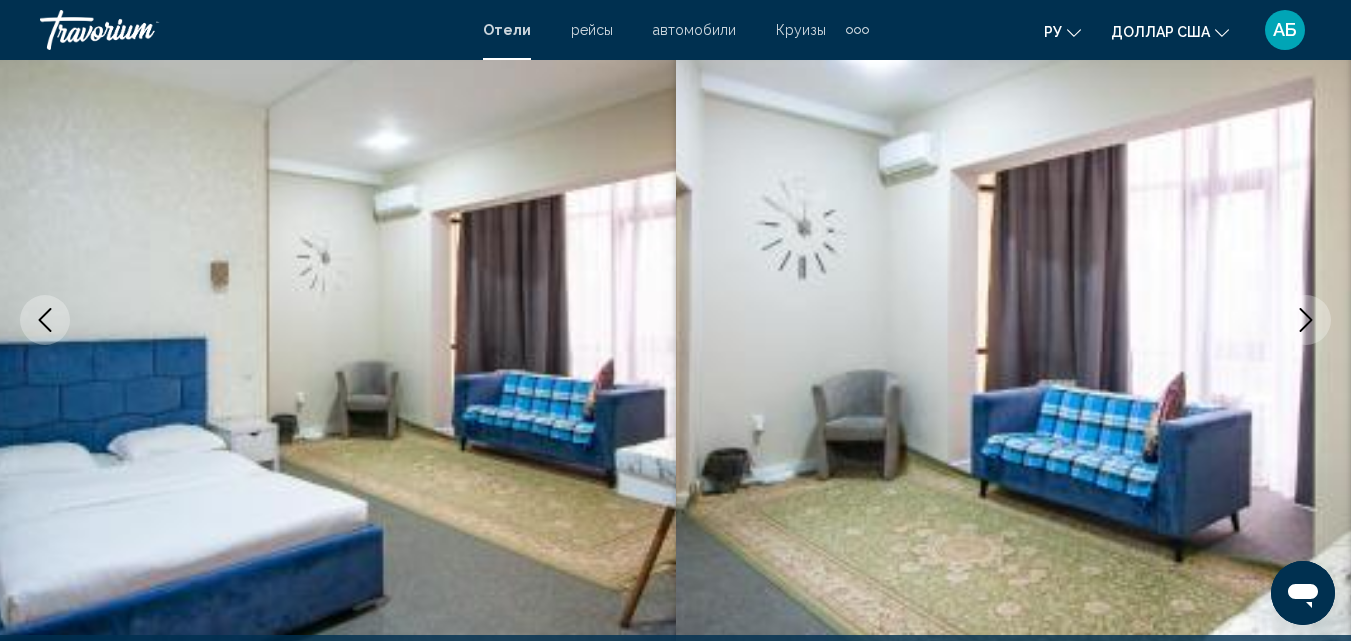 click at bounding box center [45, 320] 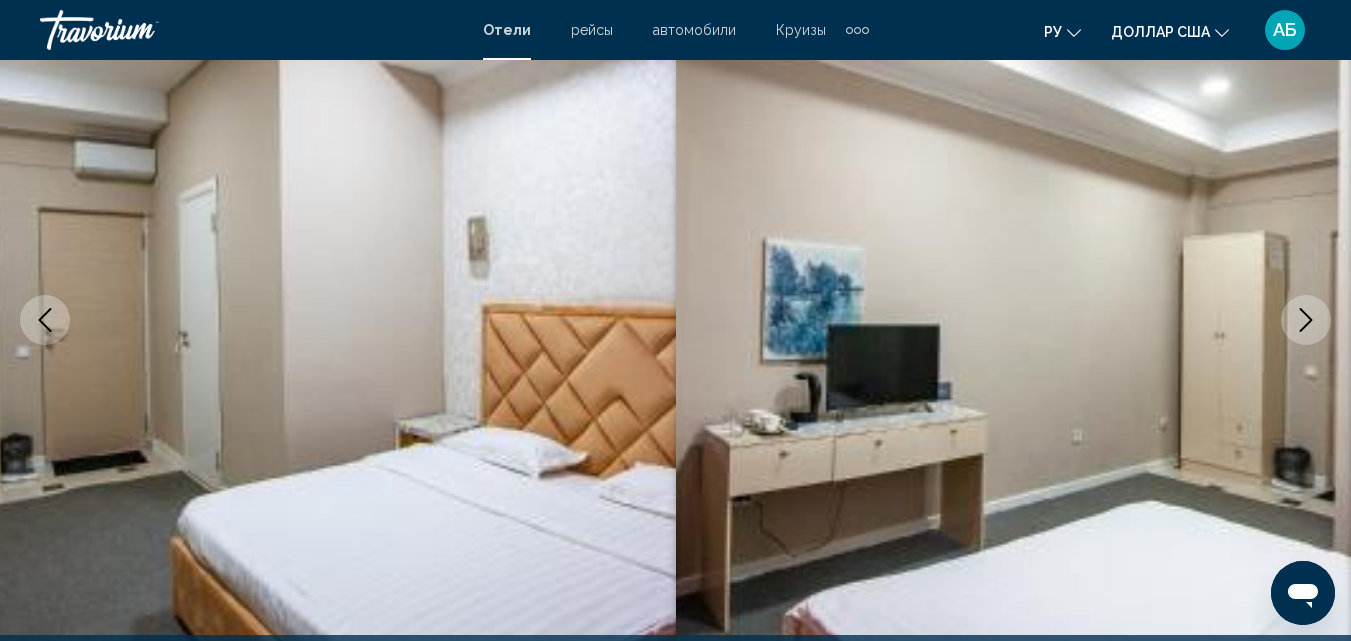 click at bounding box center (45, 320) 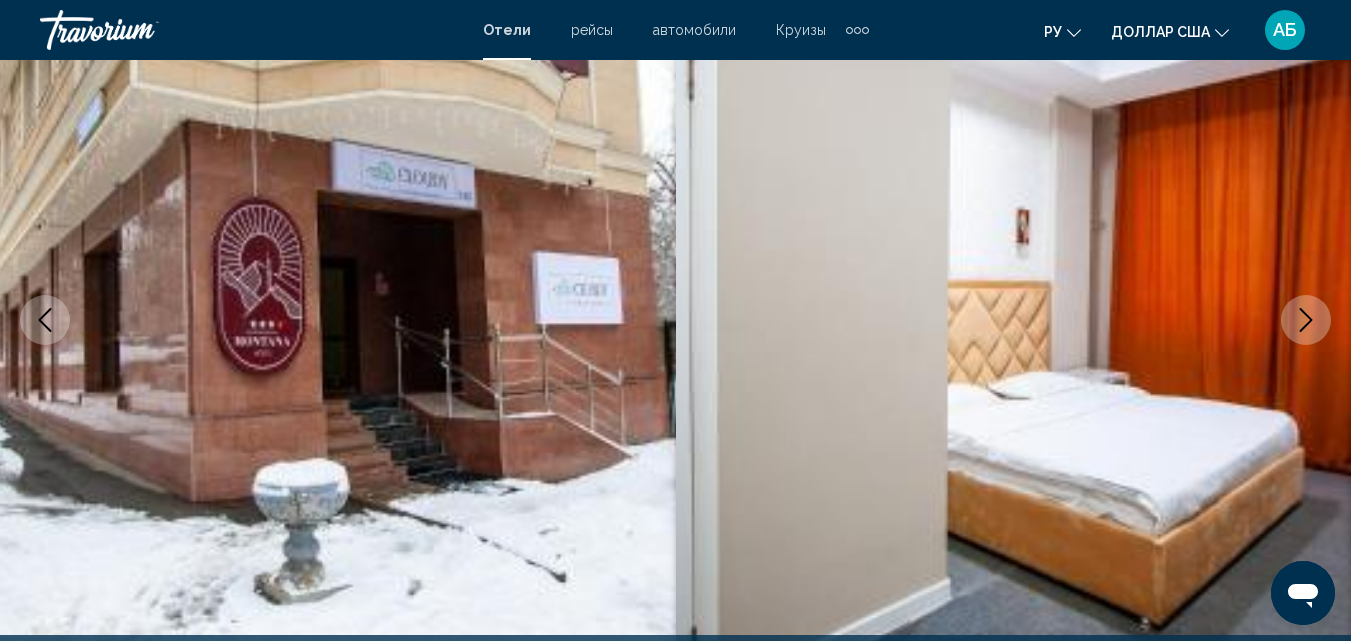 click at bounding box center [1306, 320] 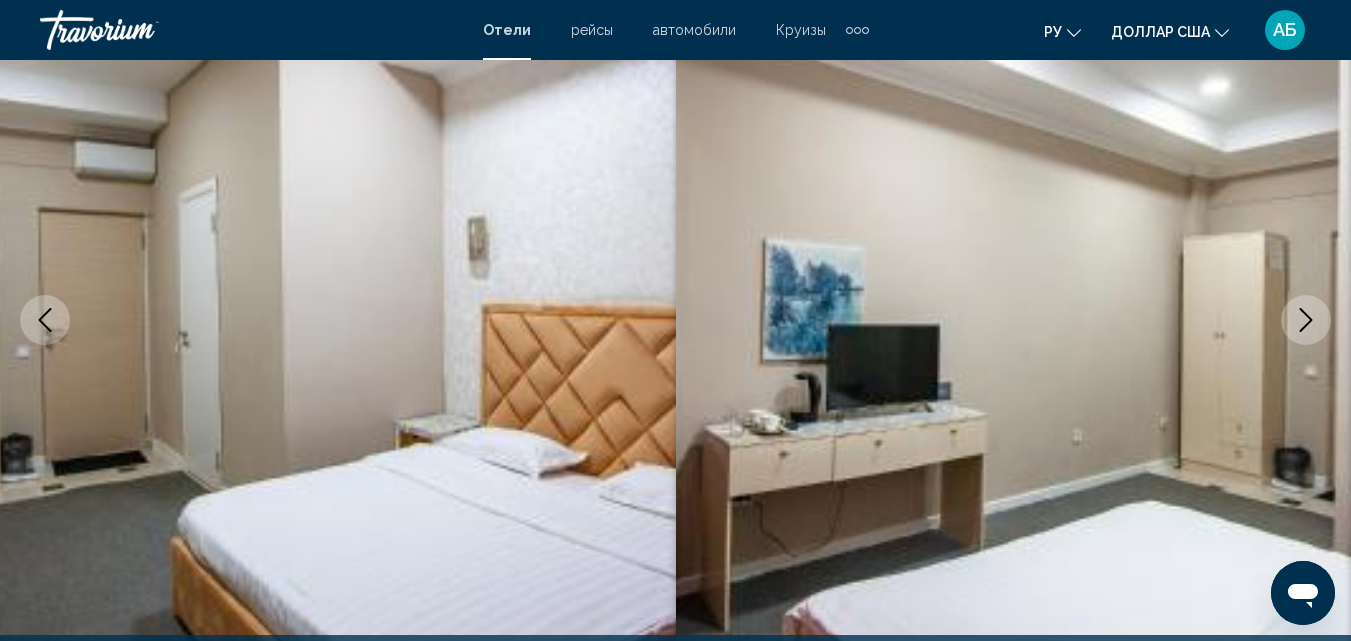 click at bounding box center [1306, 320] 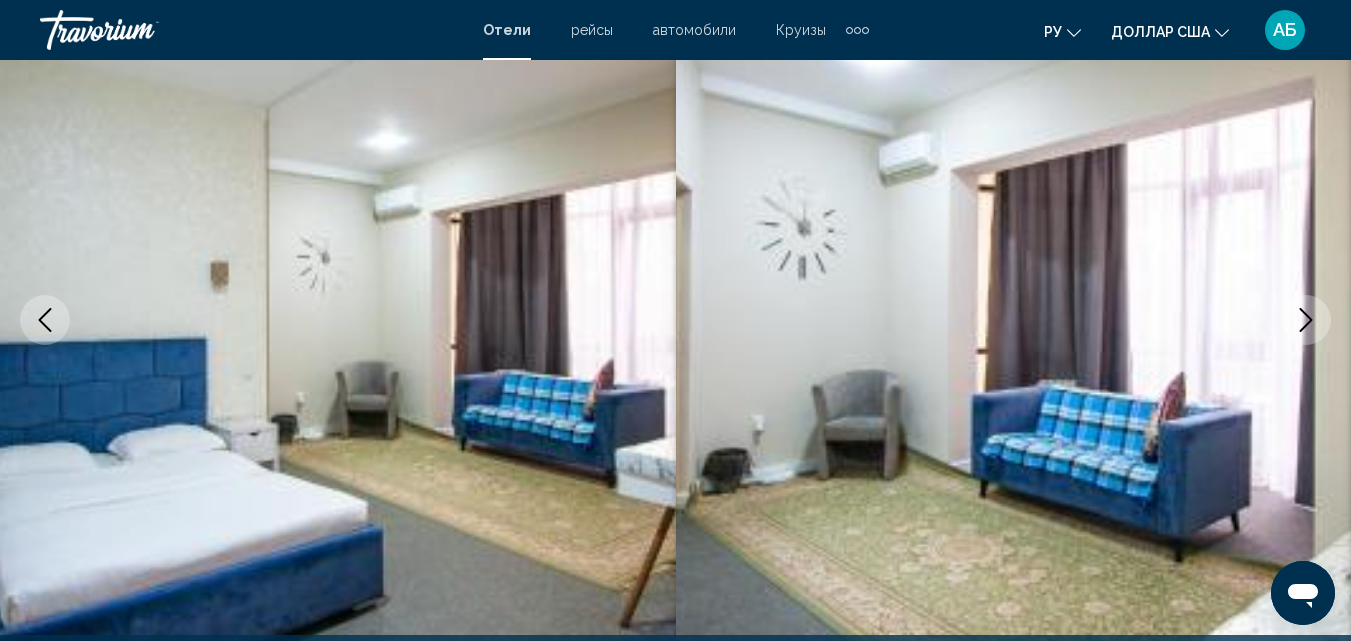 click at bounding box center [1306, 320] 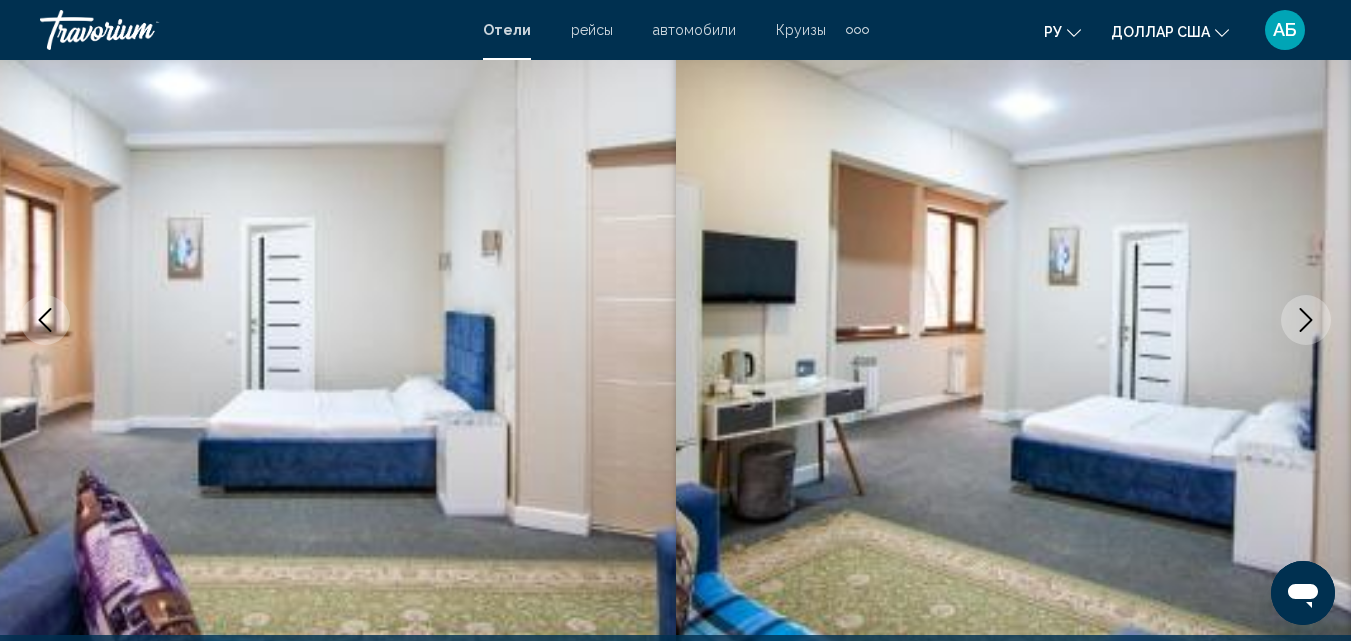 click at bounding box center (1306, 320) 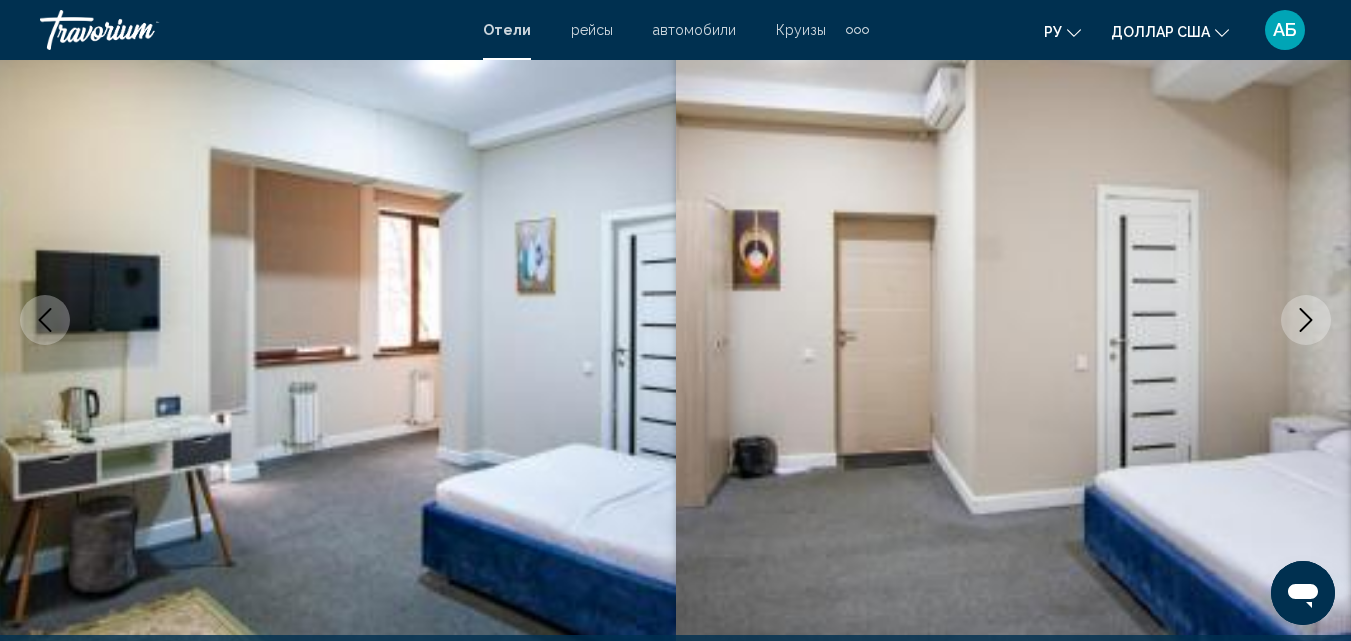 click at bounding box center (45, 320) 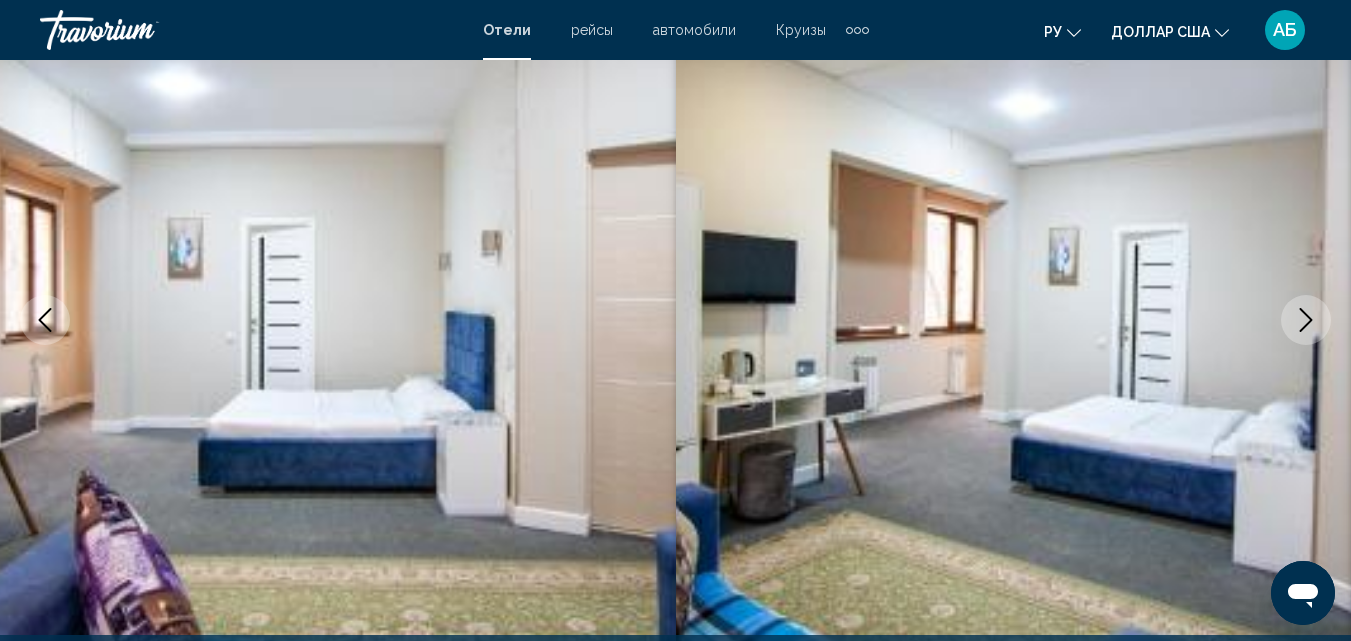click at bounding box center (45, 320) 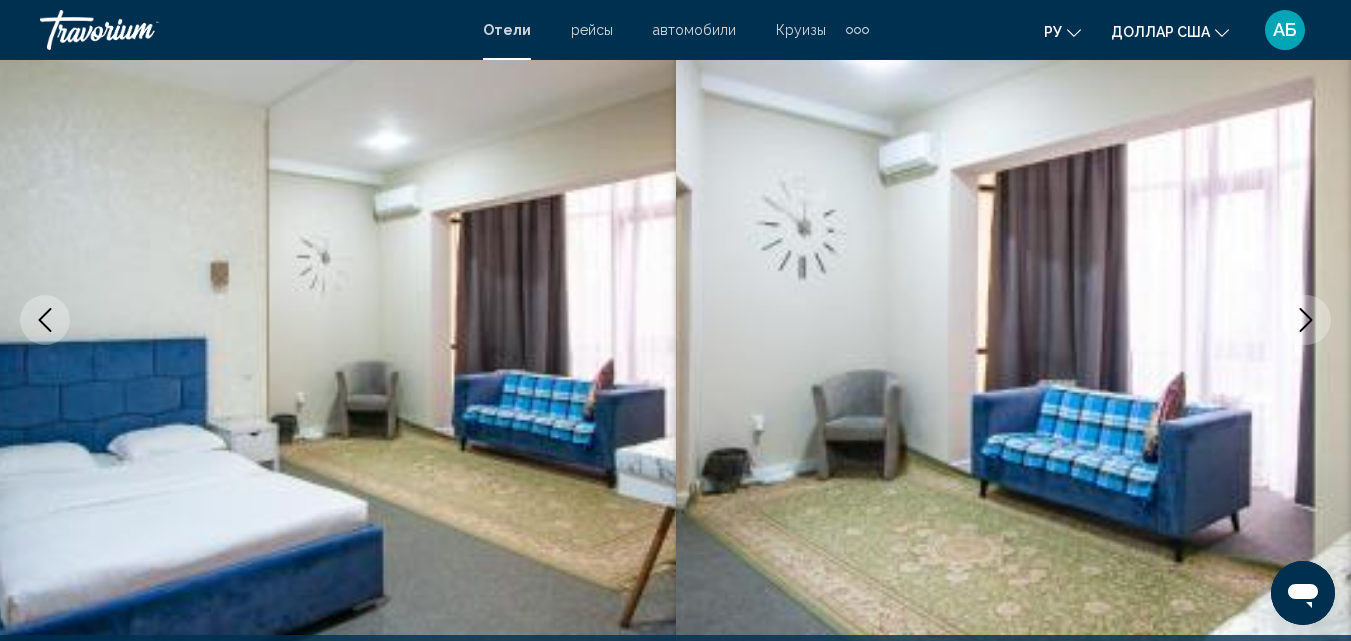 click at bounding box center (1306, 320) 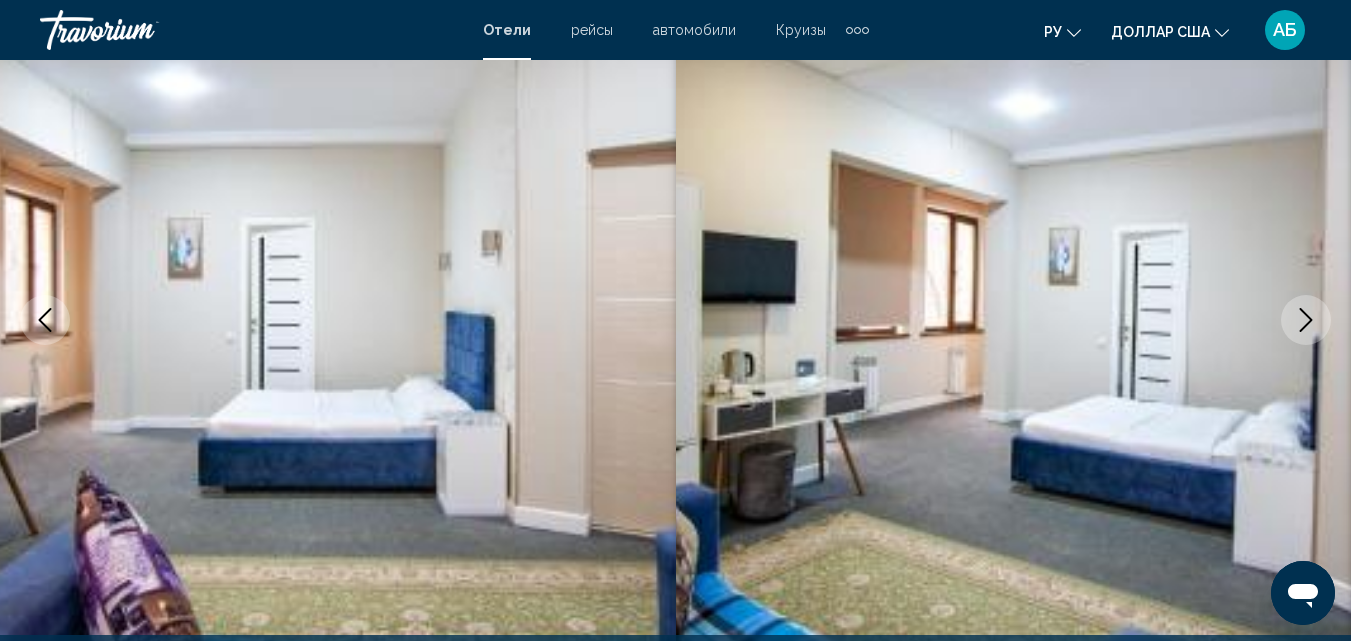 click at bounding box center (1306, 320) 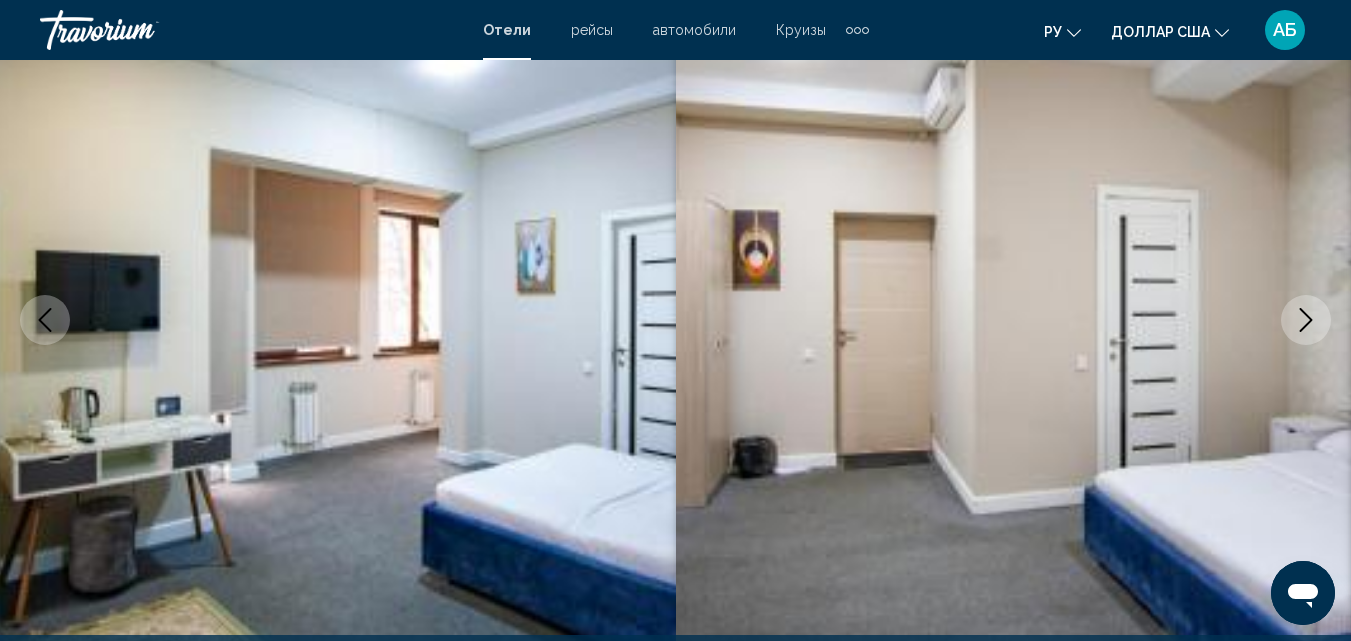 click at bounding box center (1306, 320) 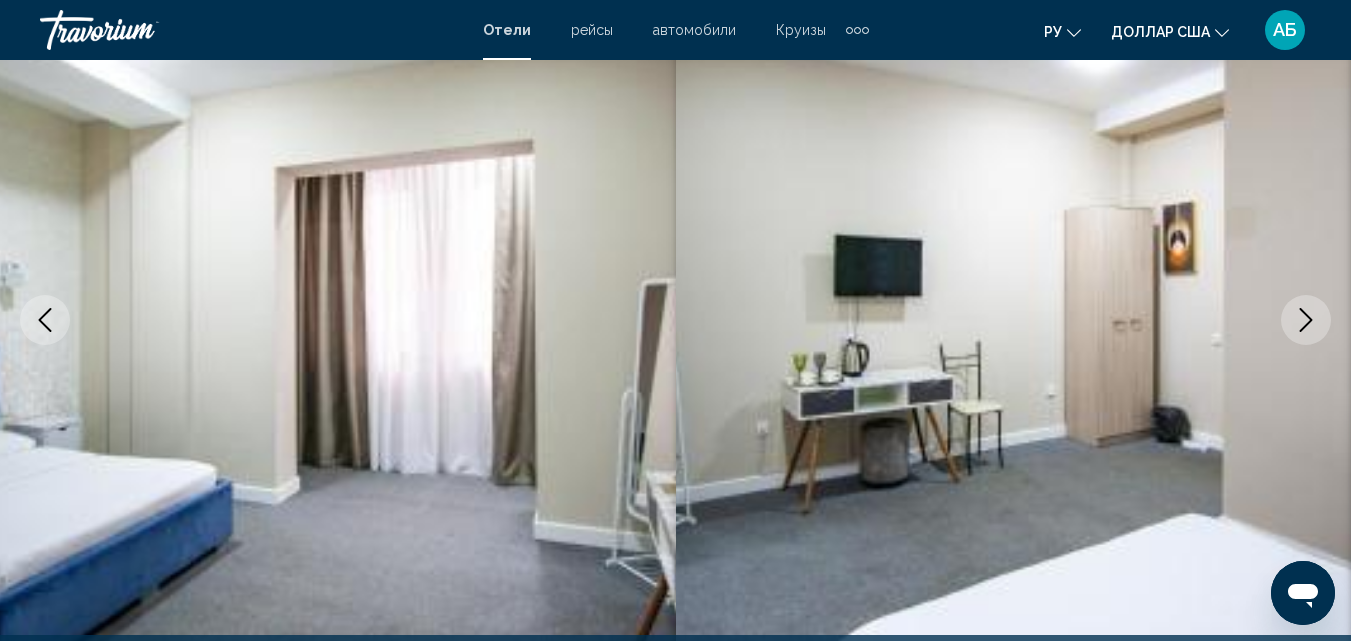 click at bounding box center [1306, 320] 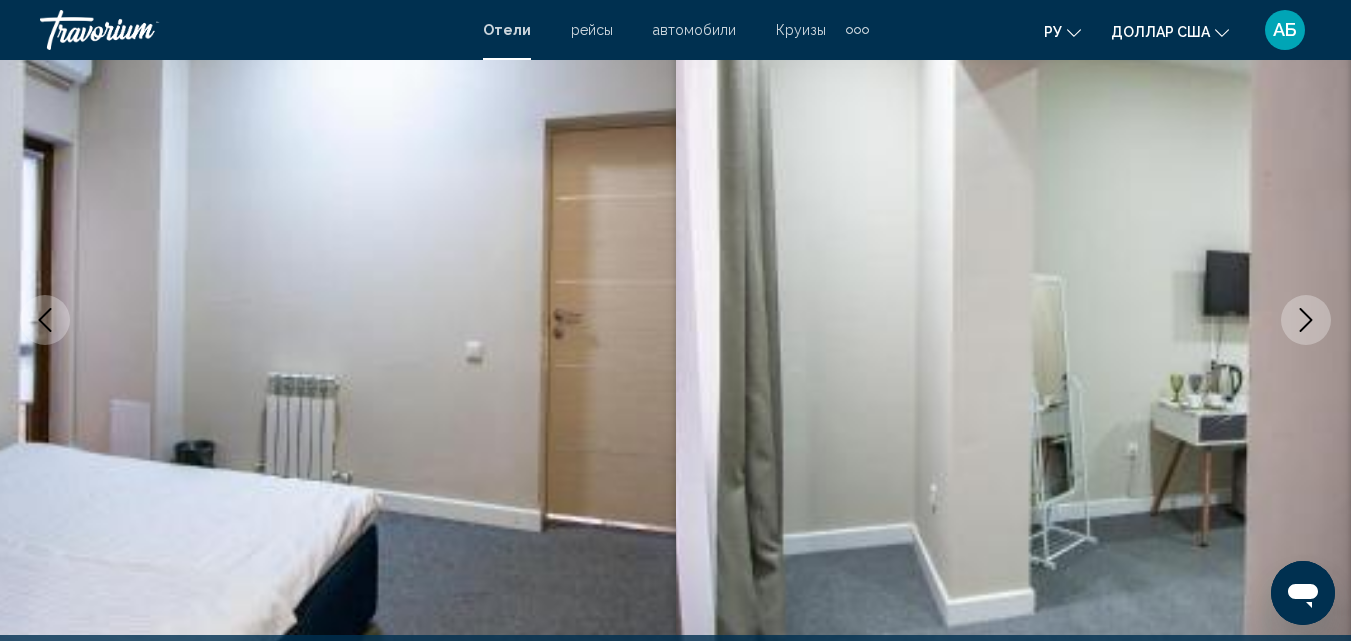 click at bounding box center (1306, 320) 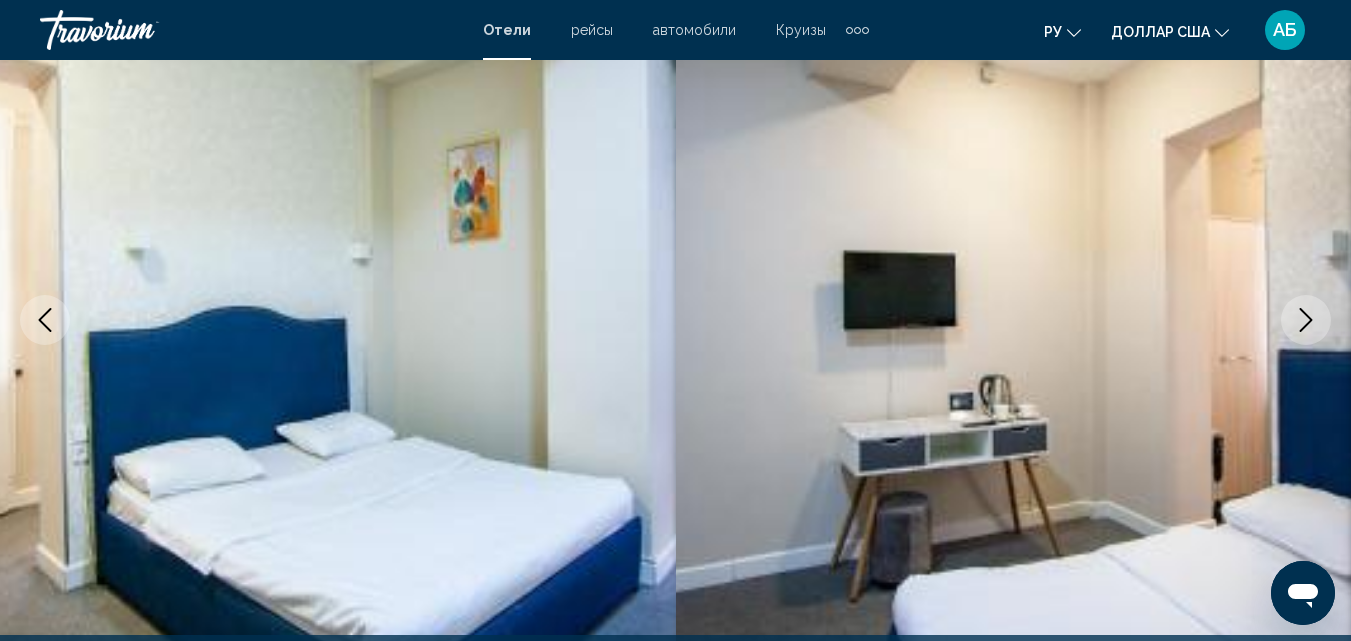 click at bounding box center (1306, 320) 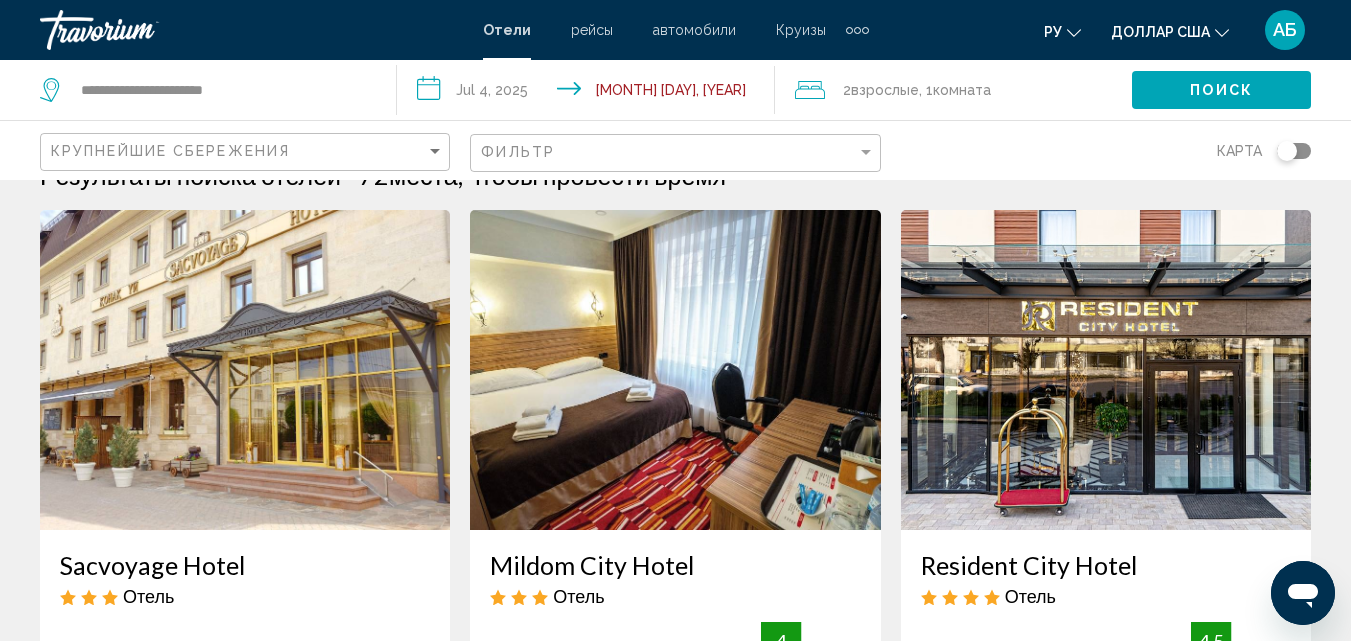 scroll, scrollTop: 0, scrollLeft: 0, axis: both 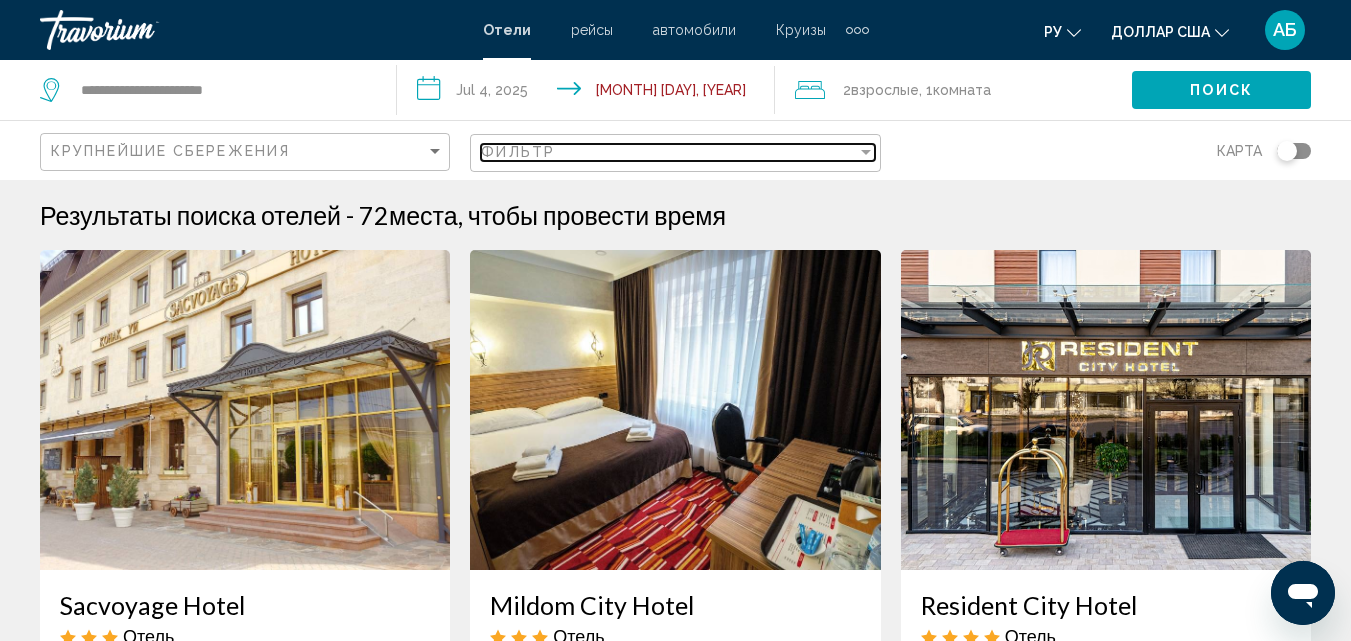 click at bounding box center (866, 152) 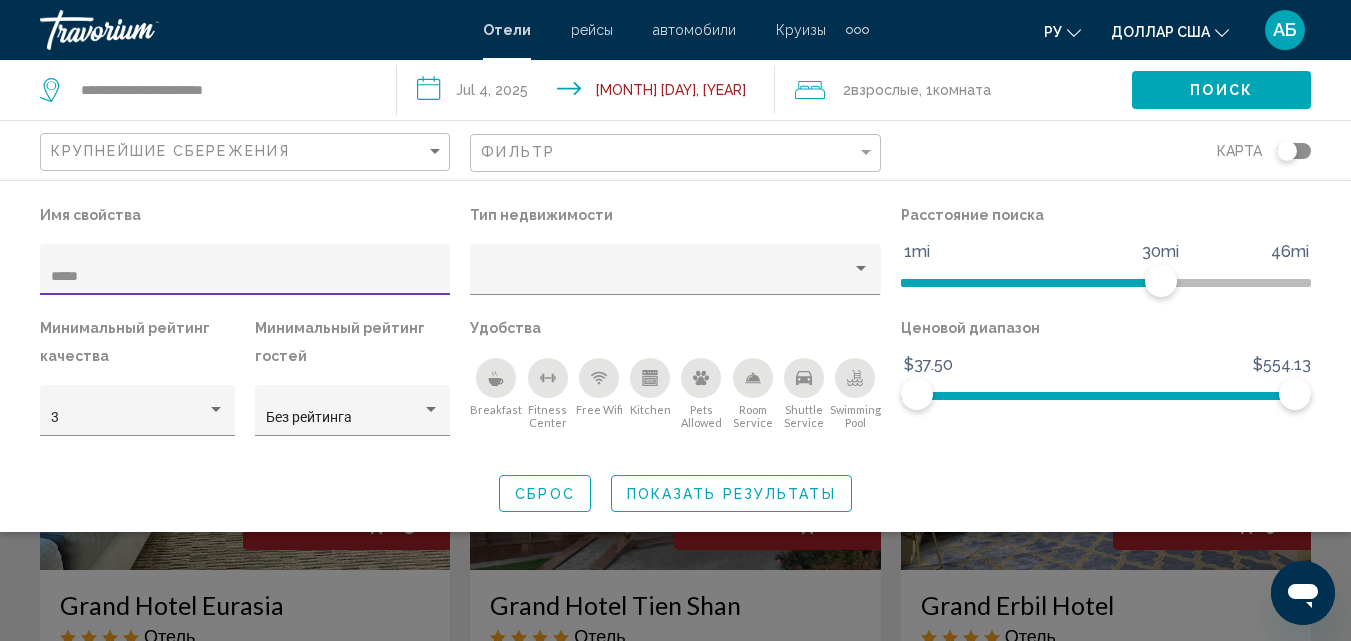 type on "*****" 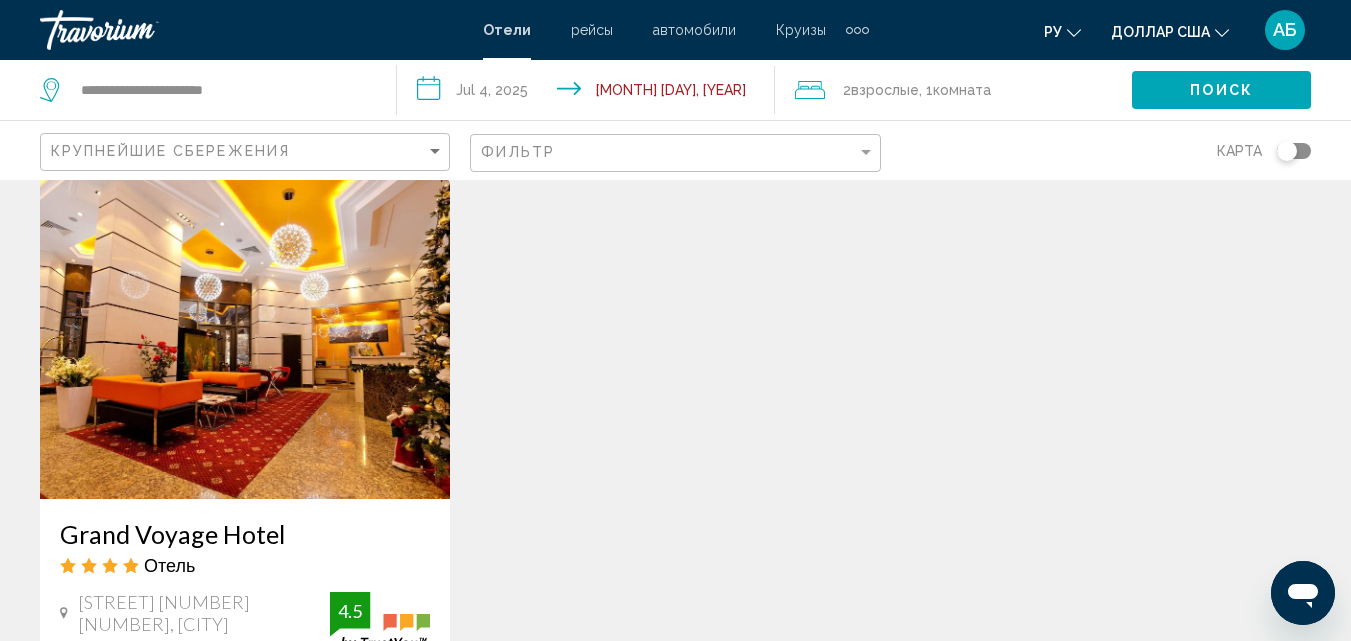 scroll, scrollTop: 840, scrollLeft: 0, axis: vertical 